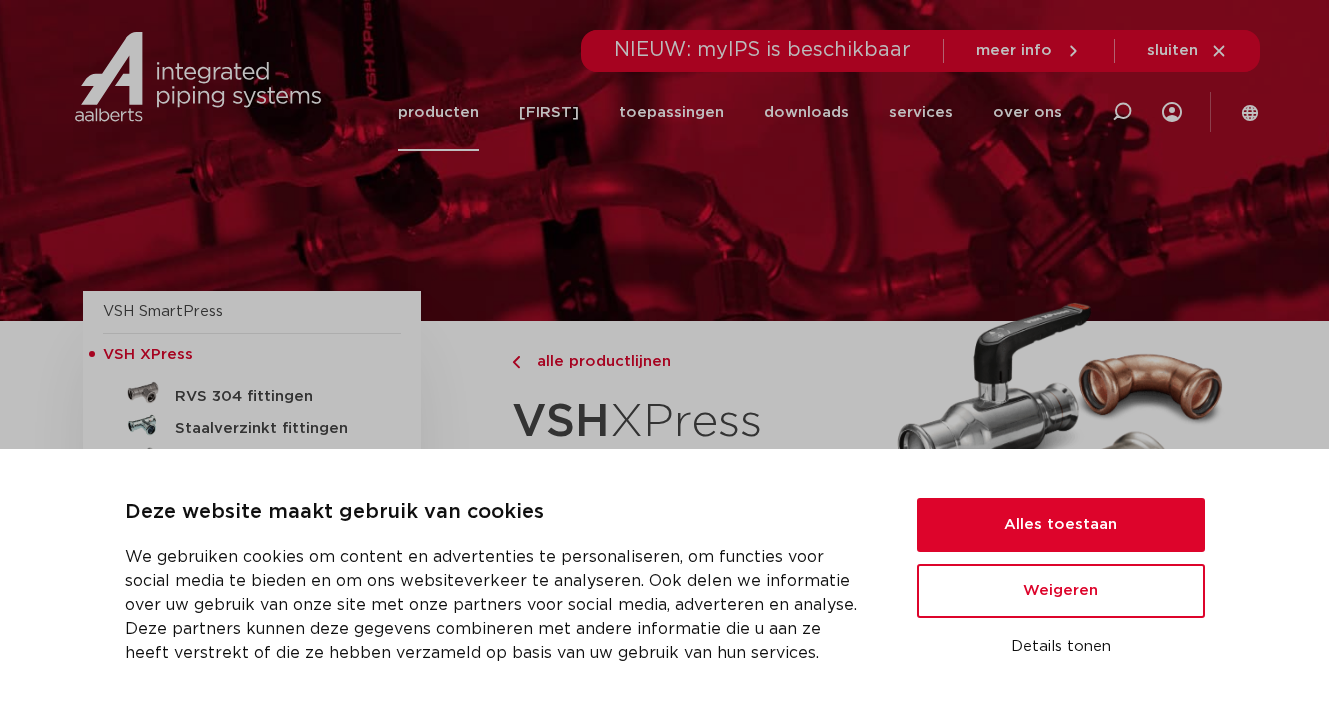 scroll, scrollTop: 0, scrollLeft: 0, axis: both 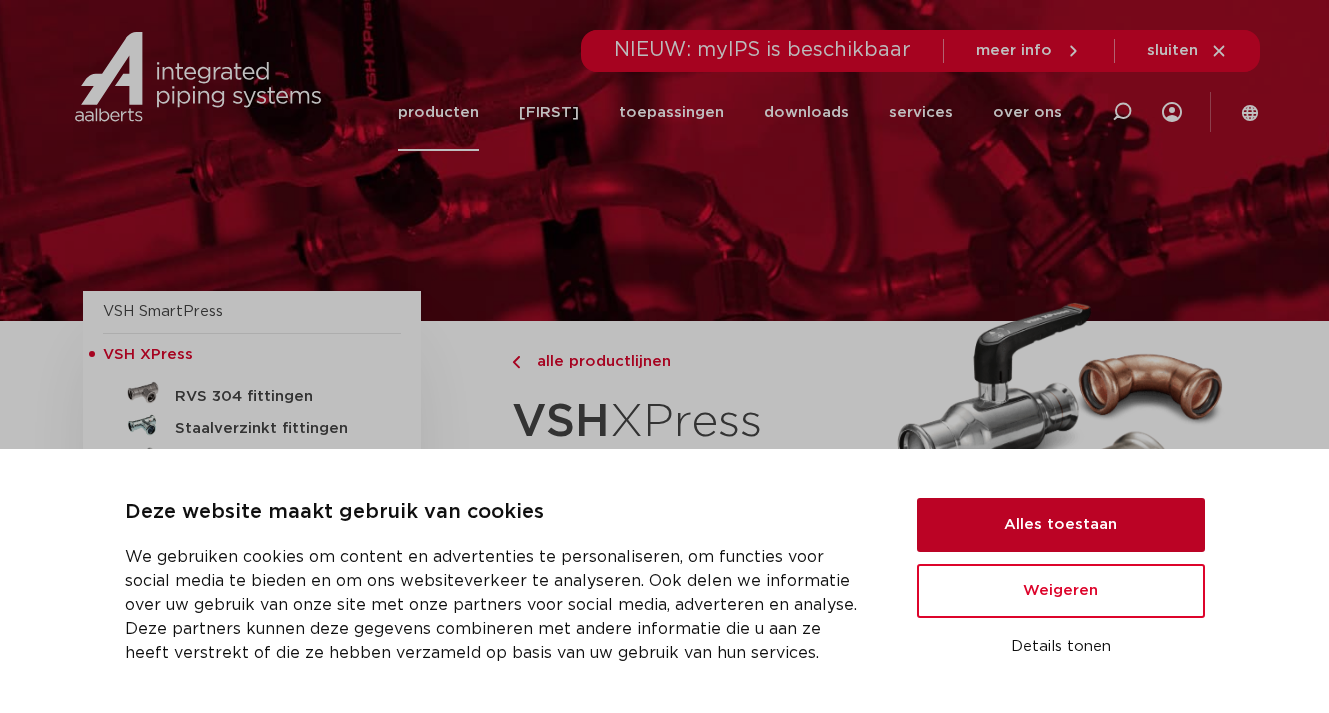 click on "Alles toestaan" at bounding box center [1061, 525] 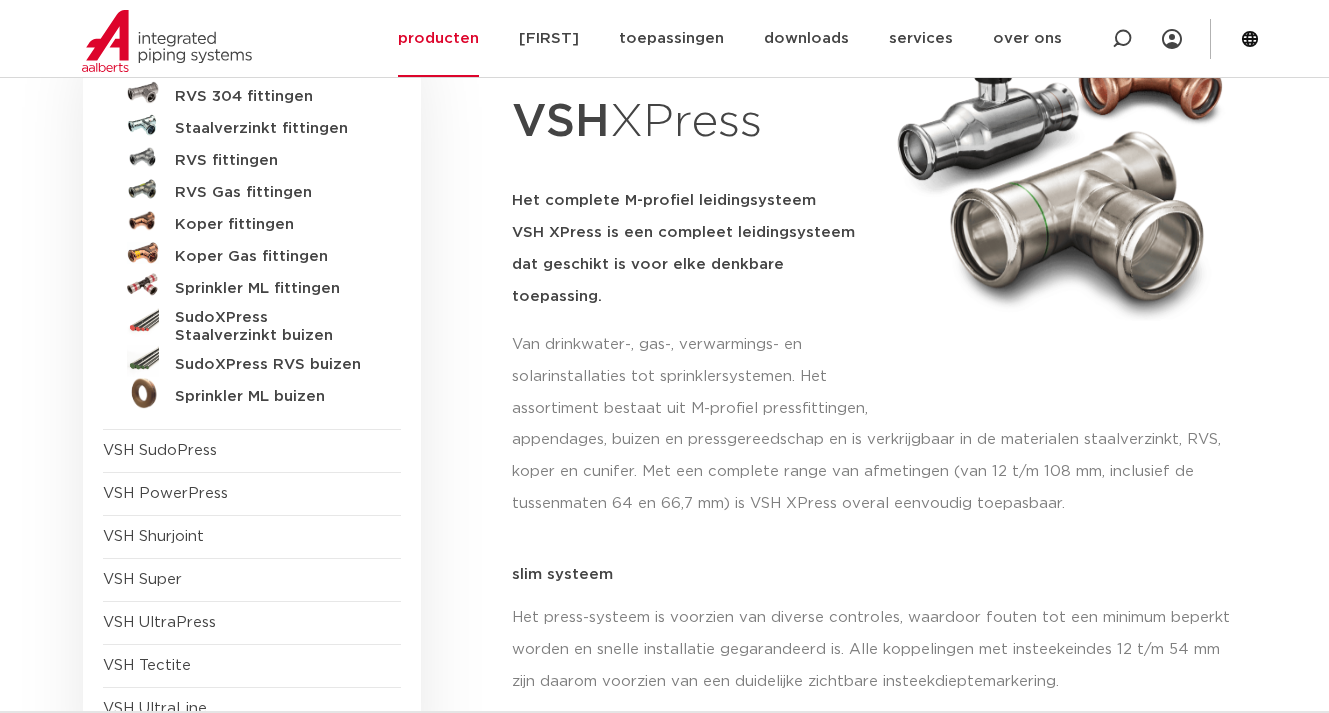 scroll, scrollTop: 400, scrollLeft: 0, axis: vertical 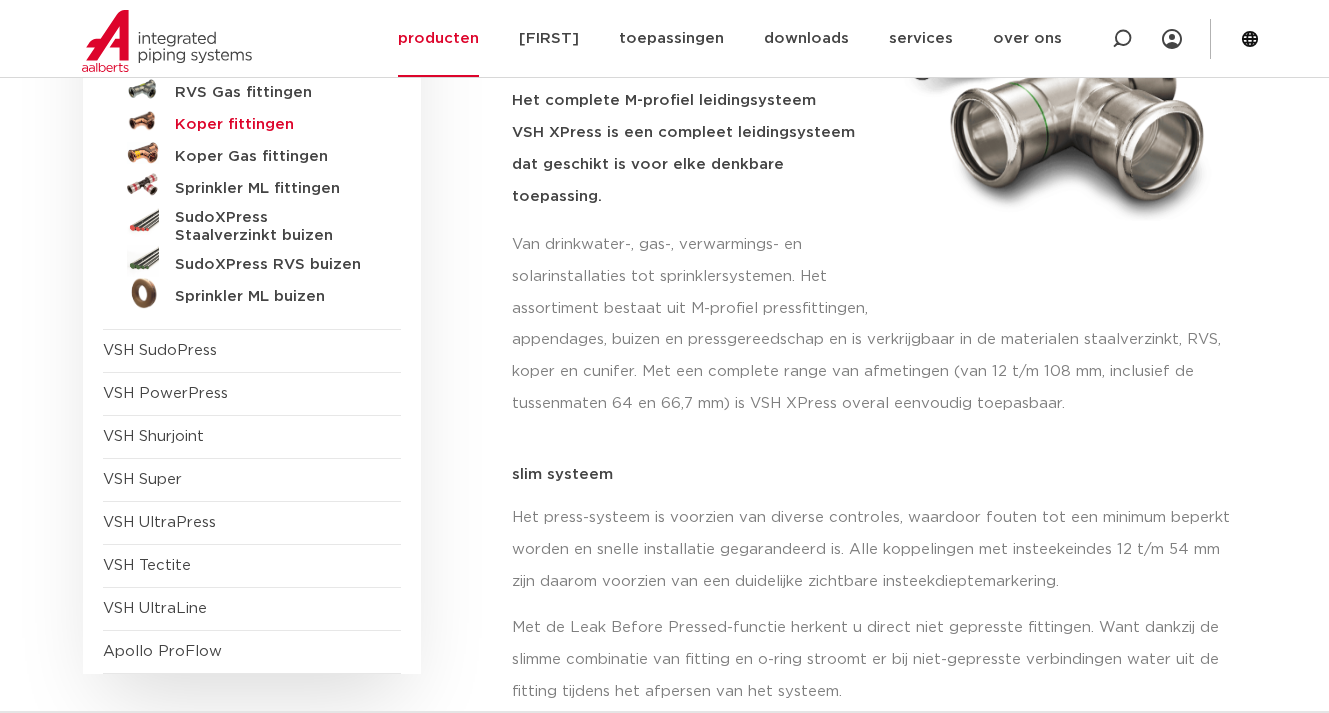 click on "Koper fittingen" at bounding box center [274, 125] 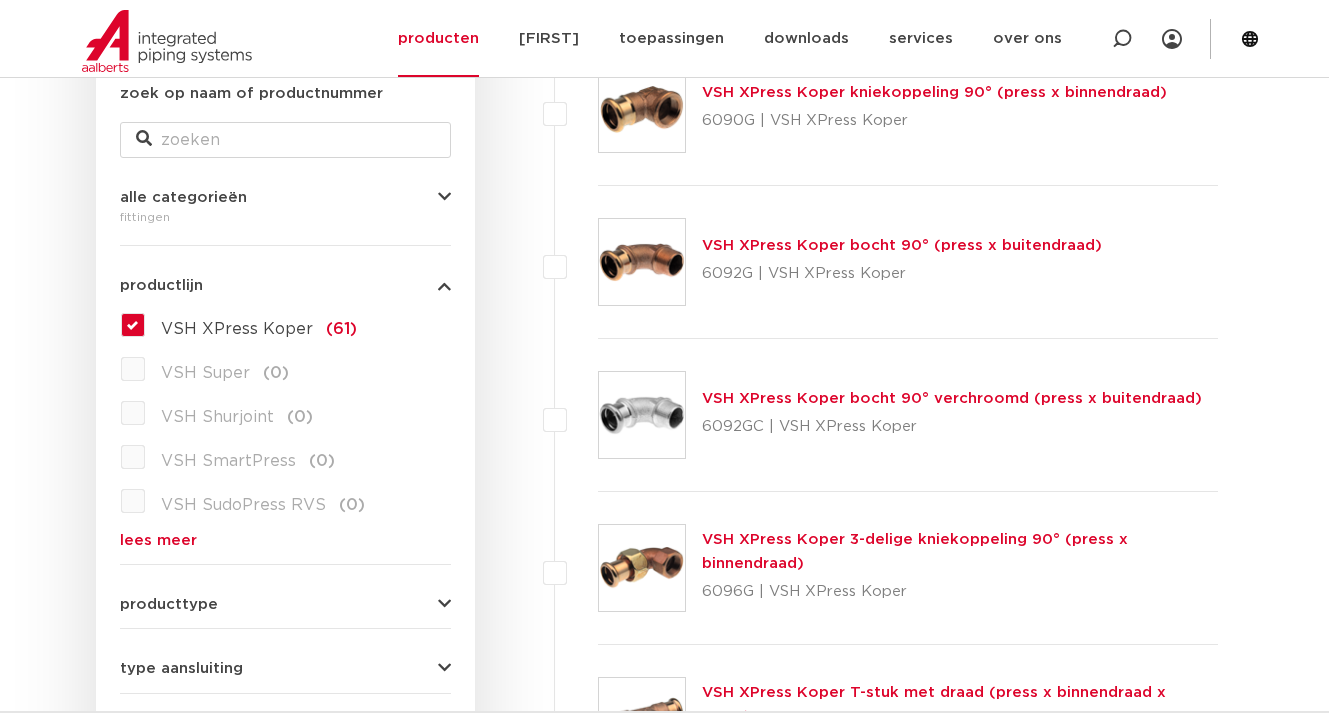 scroll, scrollTop: 0, scrollLeft: 0, axis: both 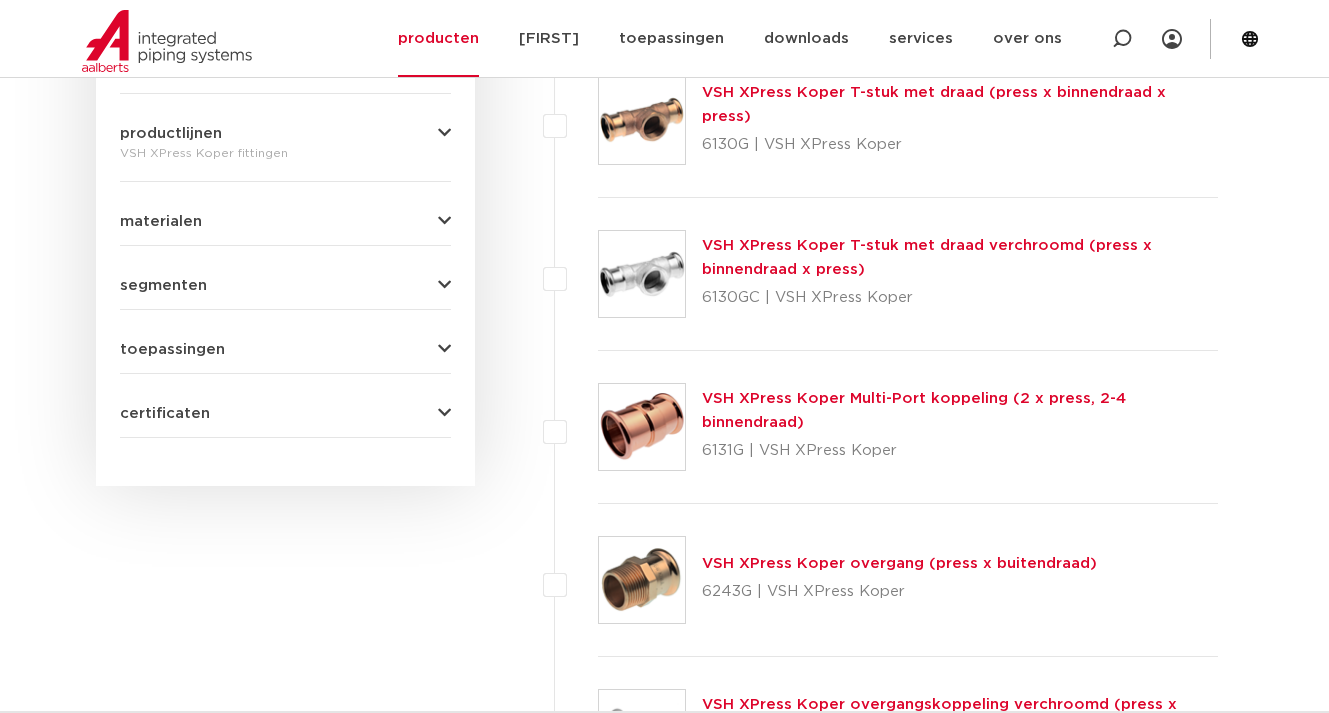 click on "VSH XPress Koper T-stuk met draad (press x binnendraad x press)" at bounding box center [934, 104] 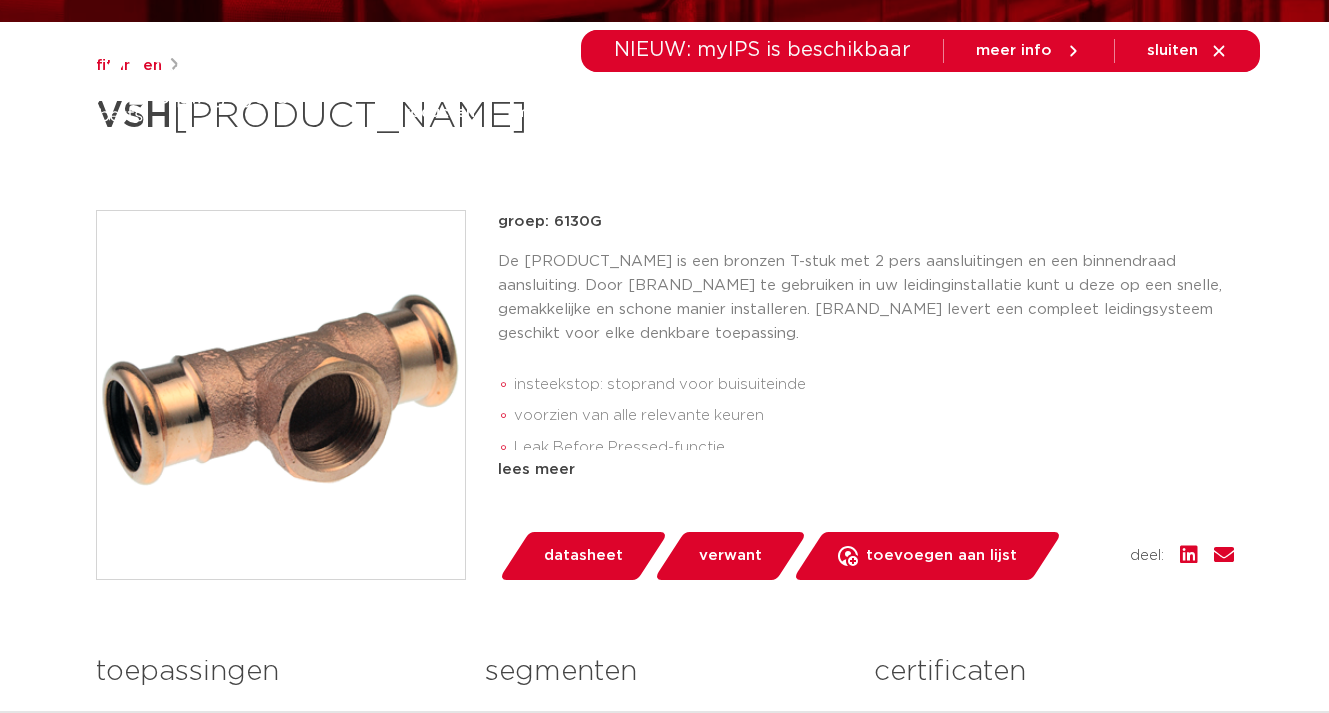 scroll, scrollTop: 0, scrollLeft: 0, axis: both 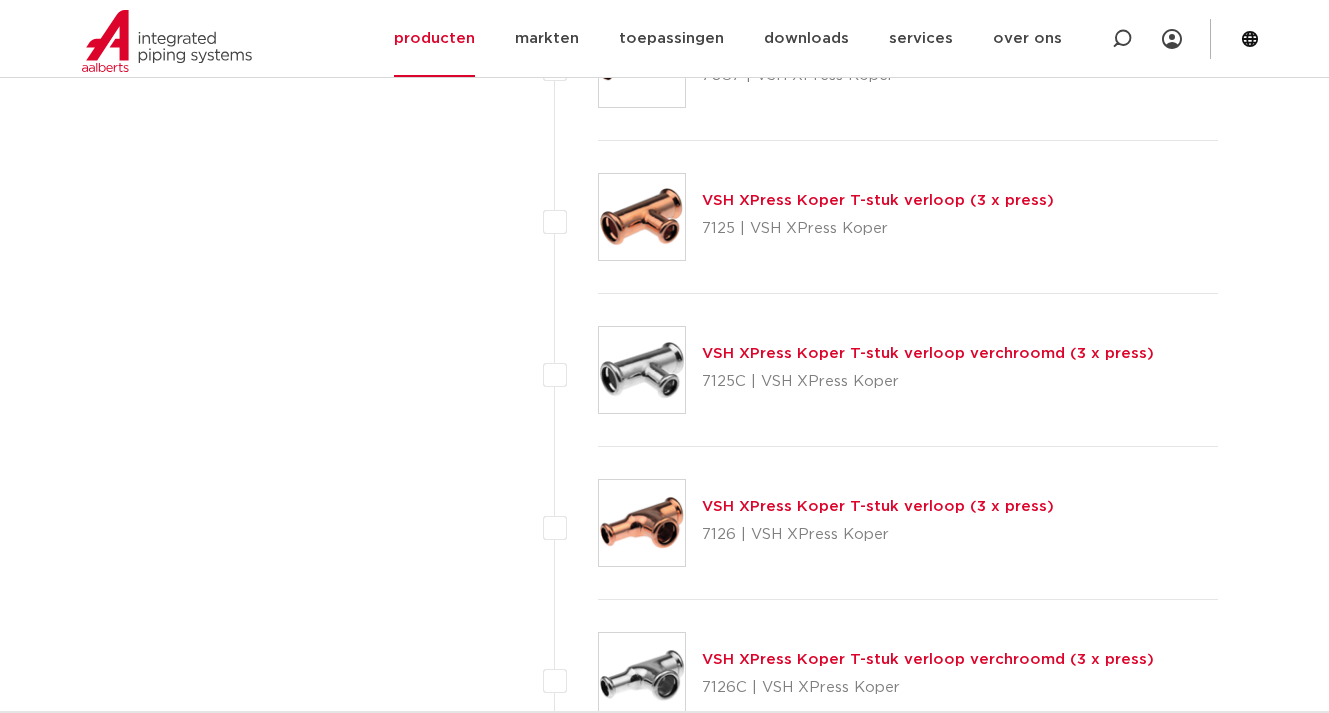 click on "VSH XPress Koper T-stuk verloop (3 x press)" at bounding box center (878, 200) 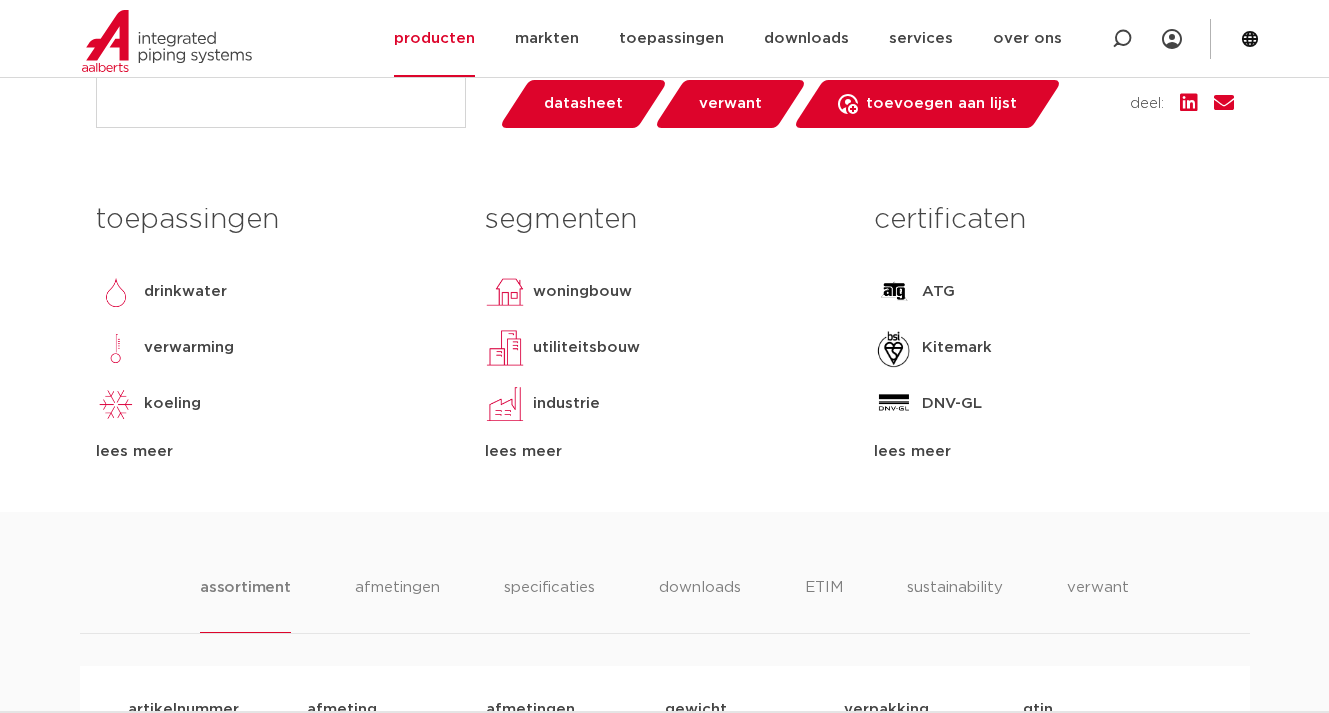 scroll, scrollTop: 800, scrollLeft: 0, axis: vertical 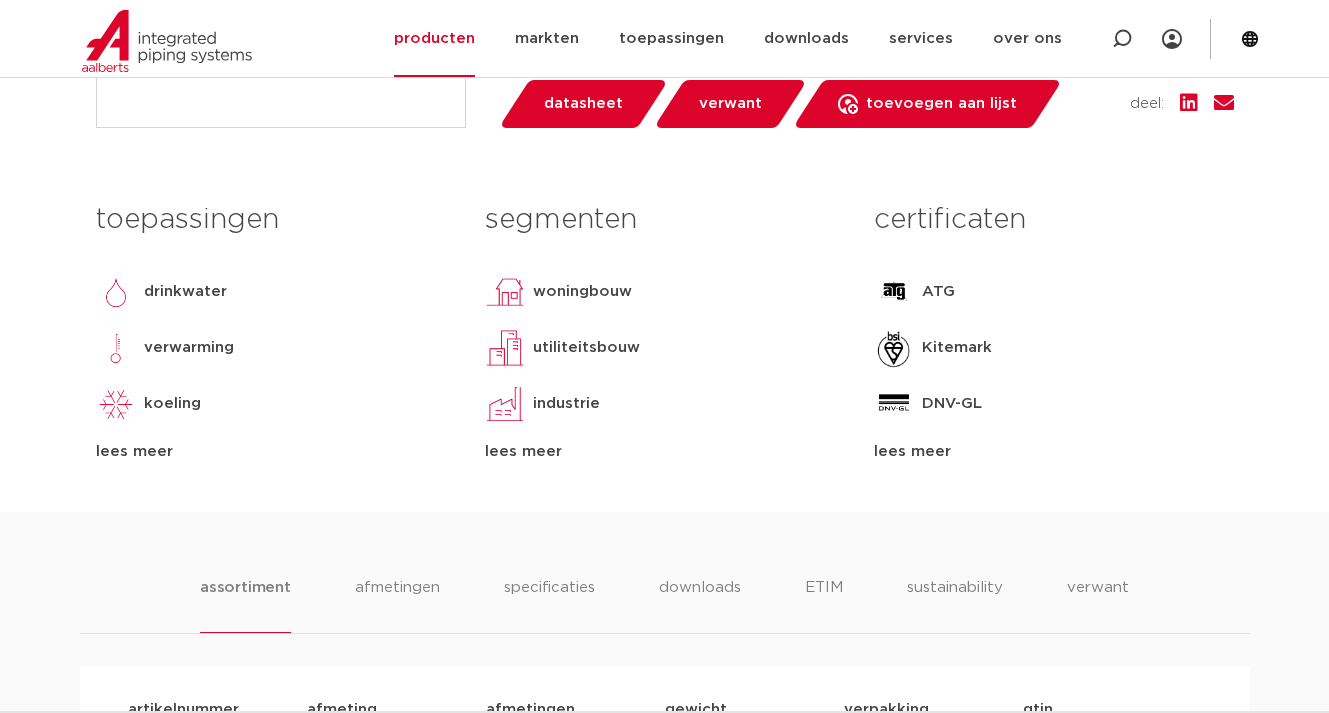 click on "datasheet" at bounding box center (583, 104) 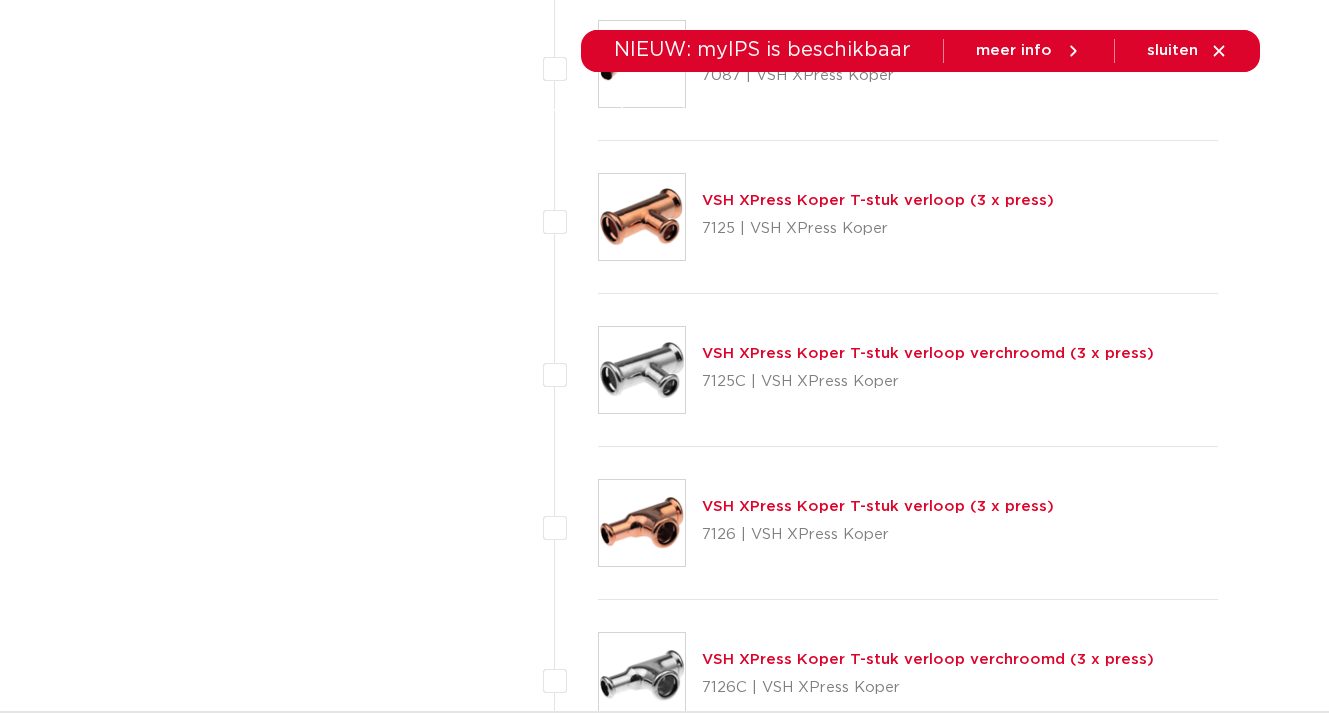 scroll, scrollTop: 5900, scrollLeft: 0, axis: vertical 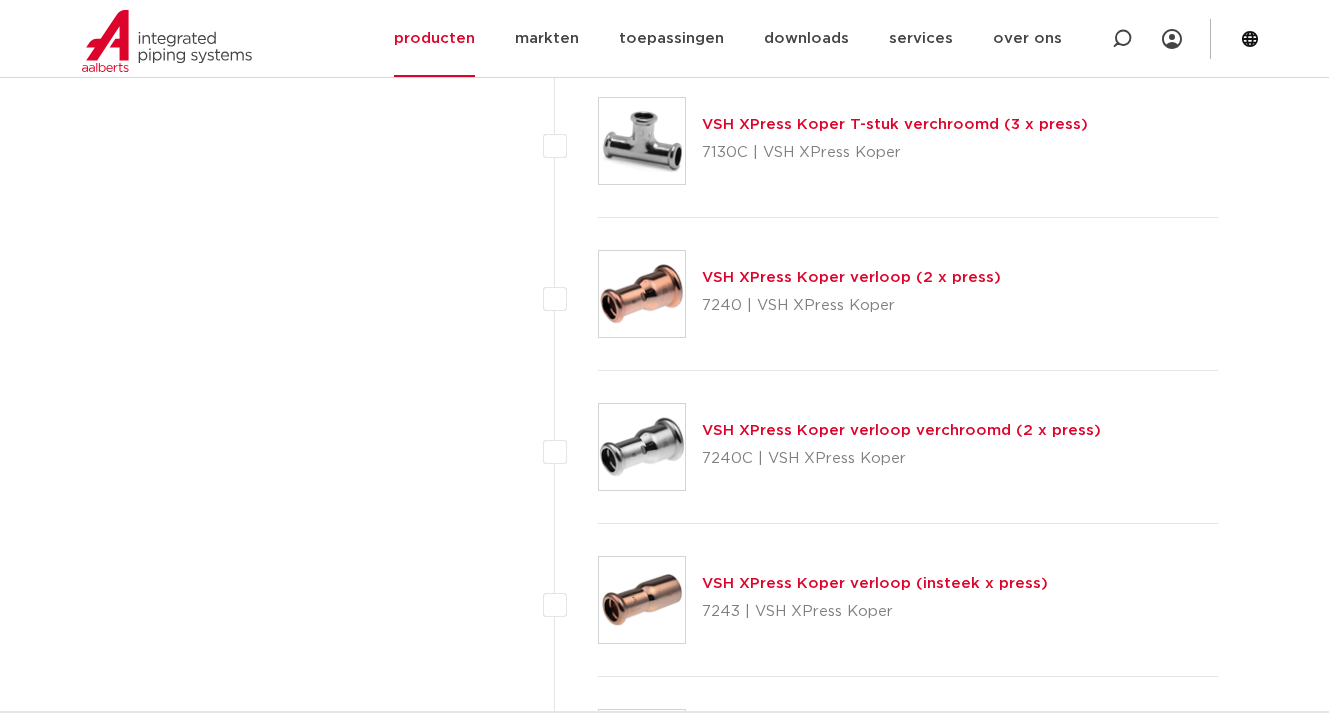 click on "VSH XPress Koper verloop (insteek x press)" at bounding box center (875, 583) 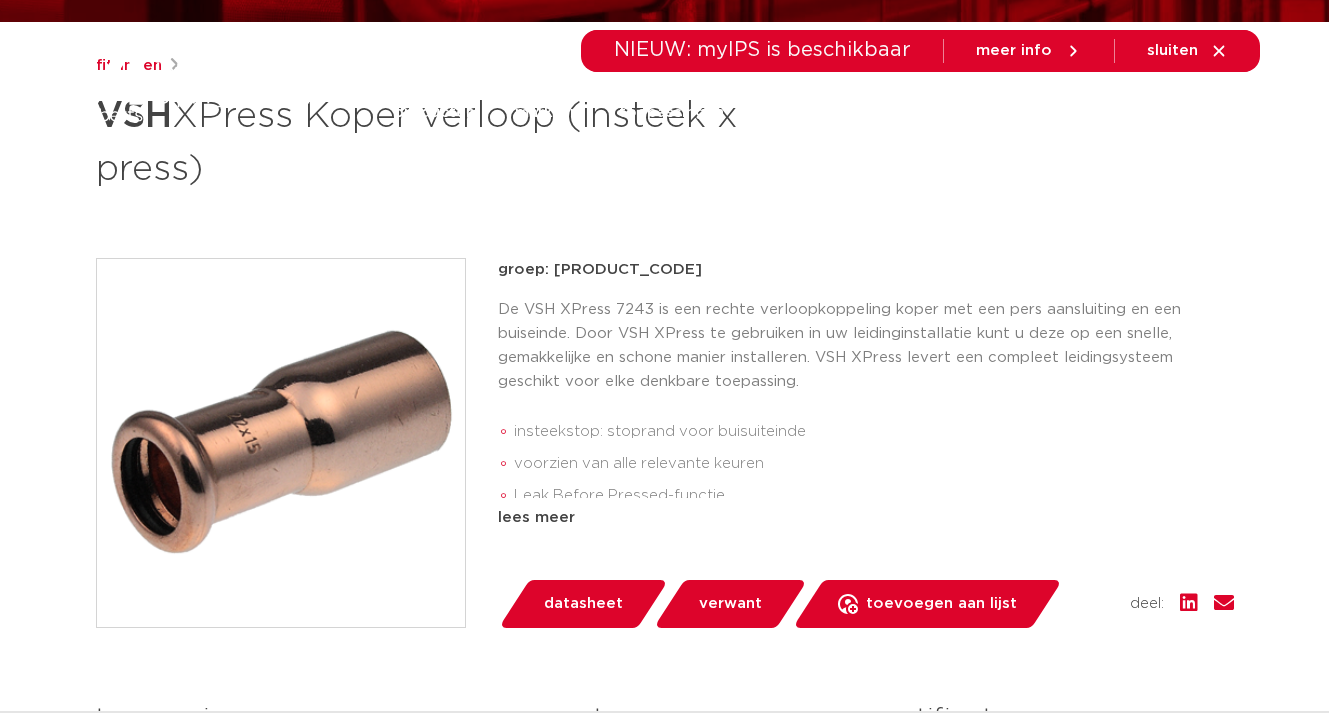 scroll, scrollTop: 500, scrollLeft: 0, axis: vertical 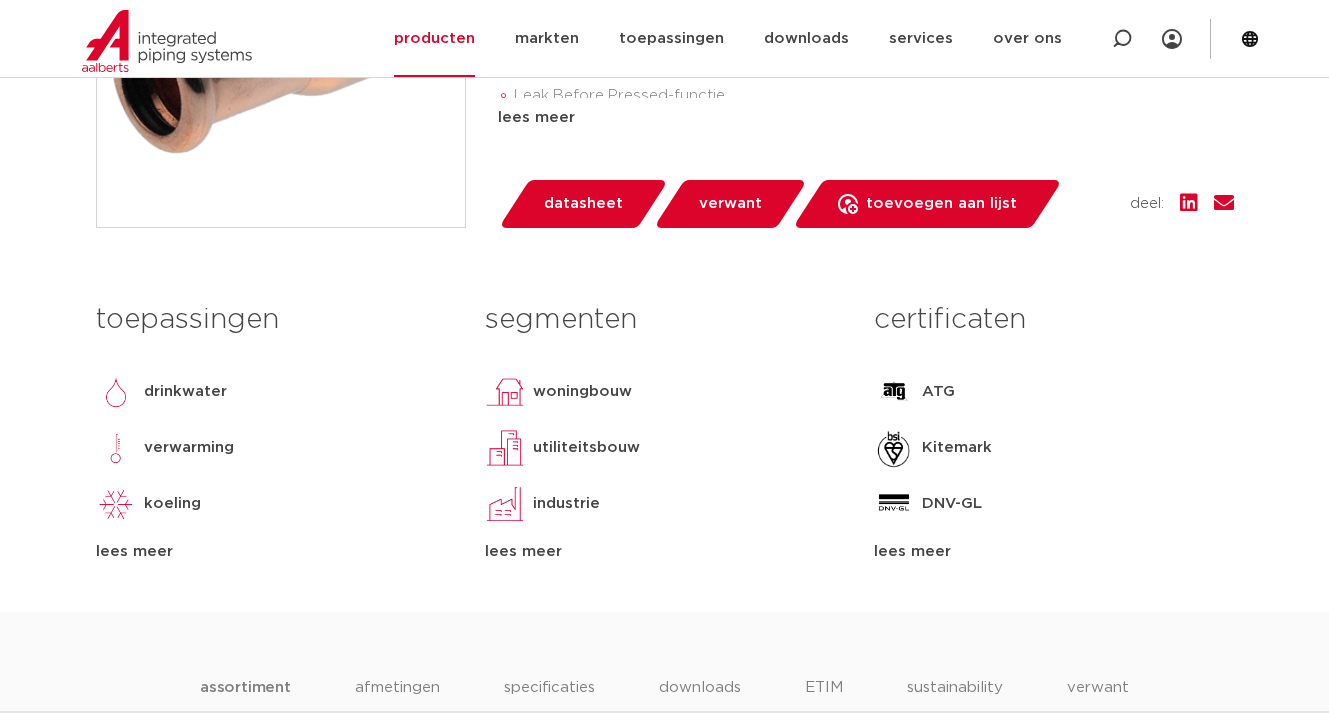 click on "datasheet" at bounding box center [583, 204] 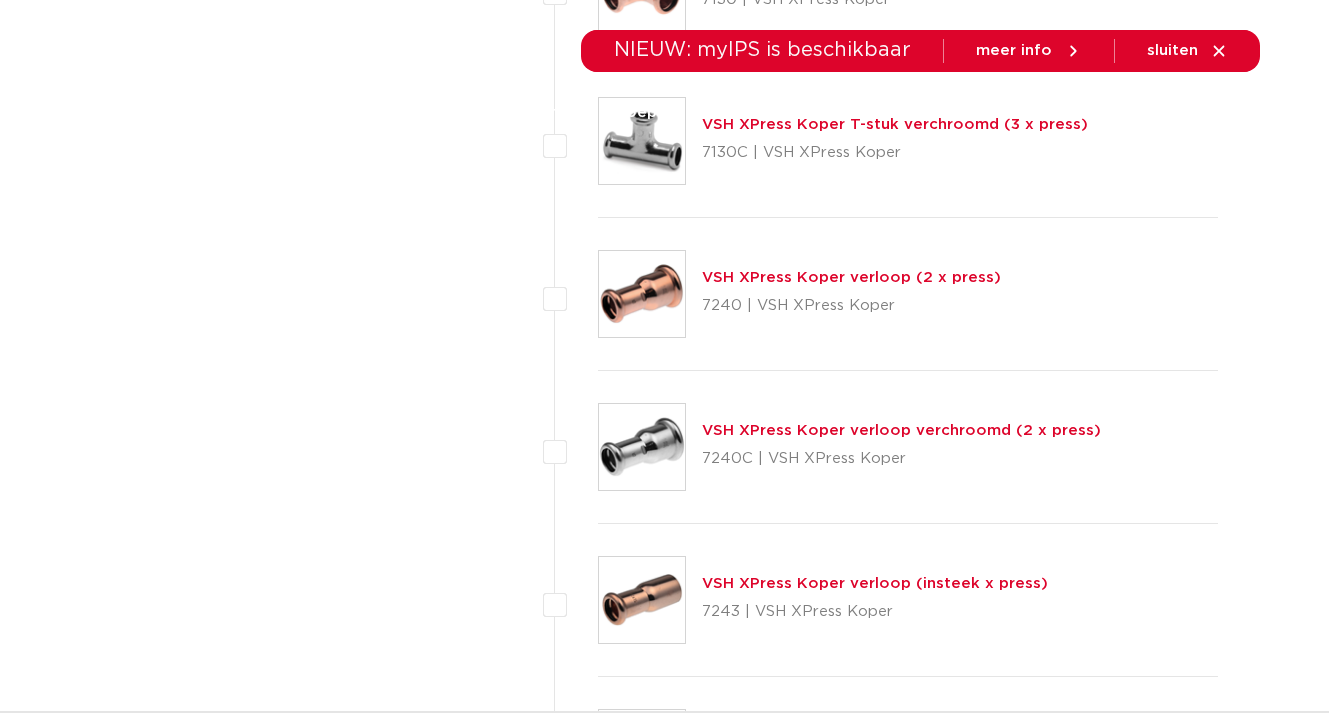 scroll, scrollTop: 0, scrollLeft: 0, axis: both 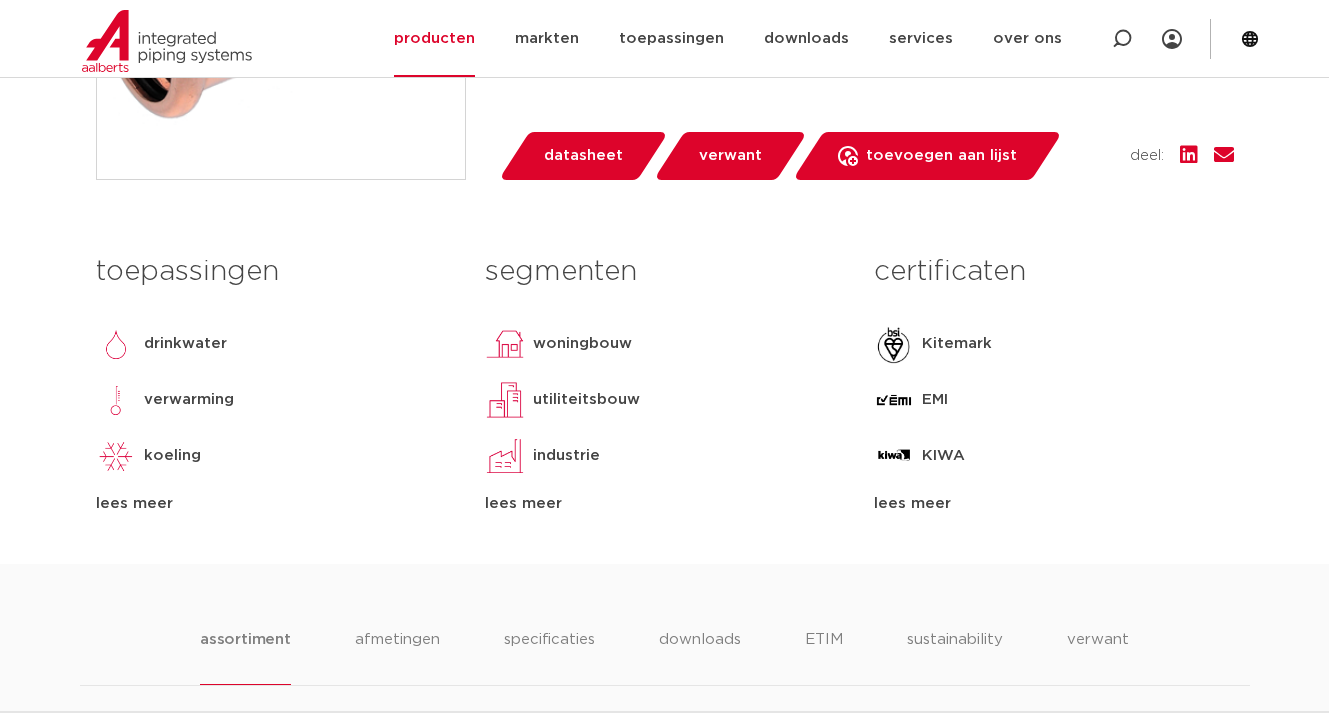 click on "datasheet" at bounding box center (583, 156) 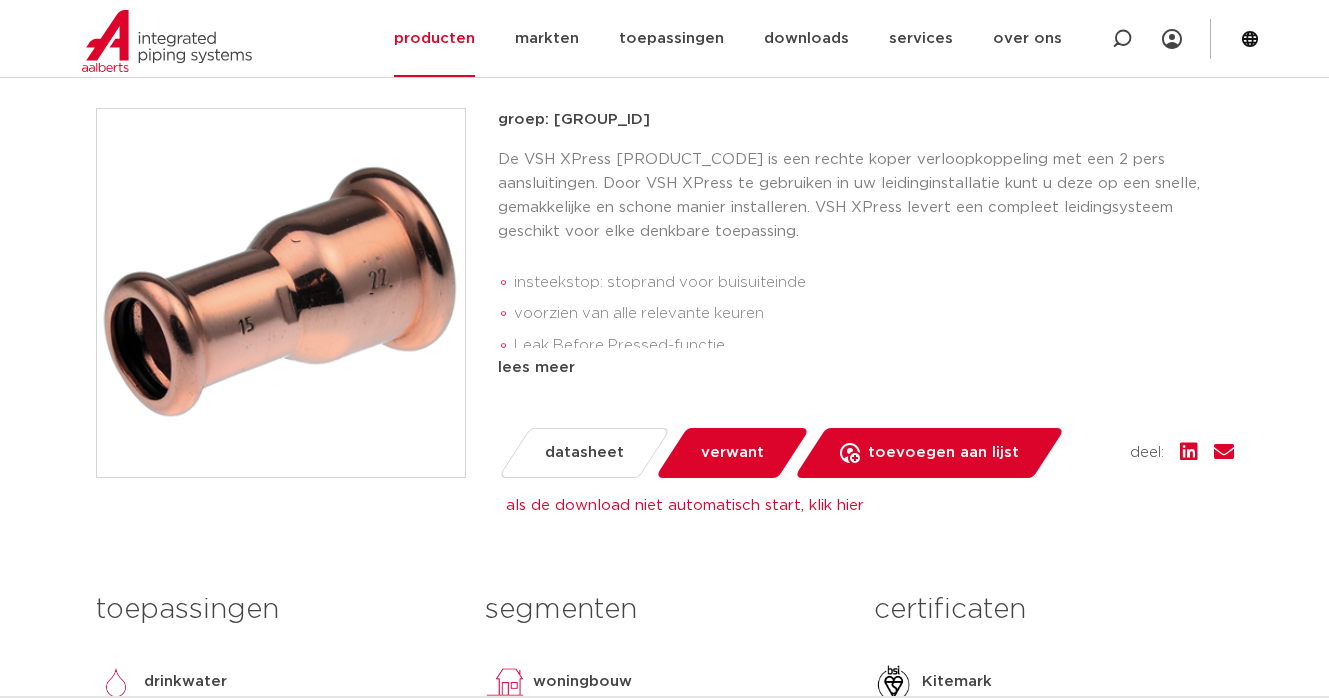 scroll, scrollTop: 302, scrollLeft: 0, axis: vertical 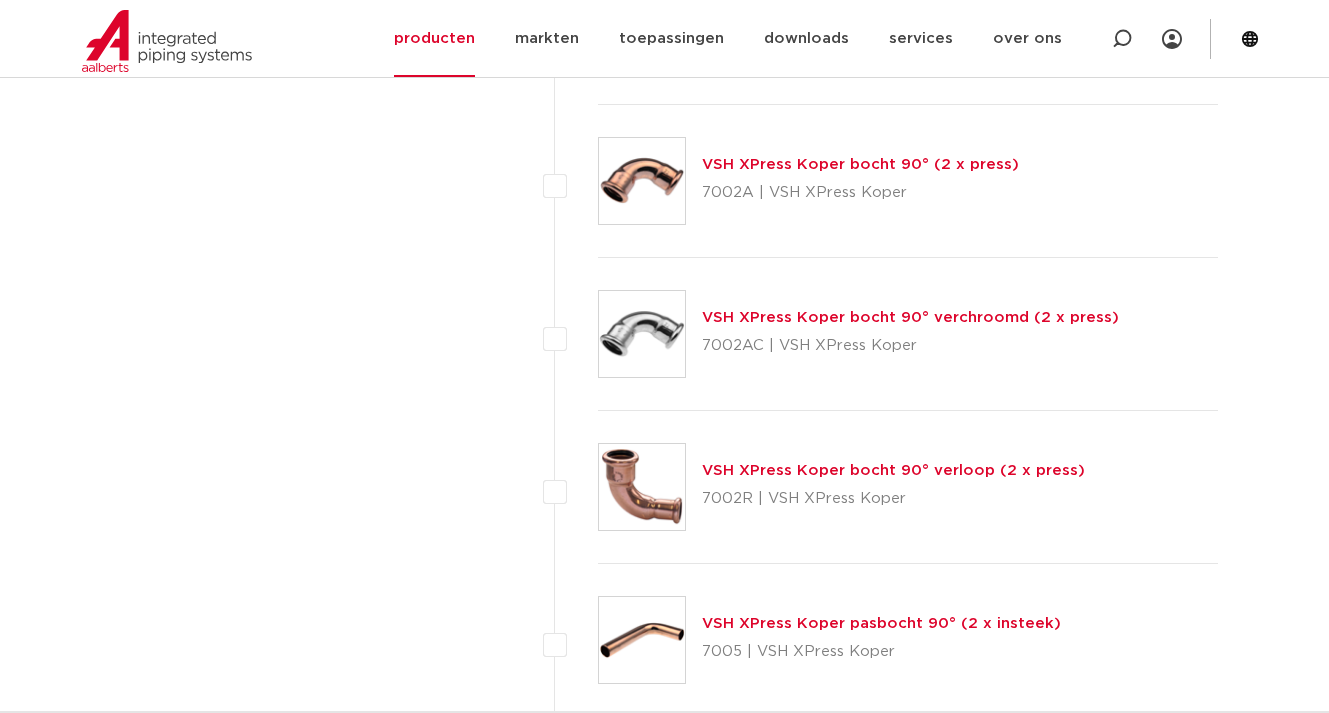 click on "VSH XPress Koper bocht 90° verloop (2 x press)" at bounding box center (893, 470) 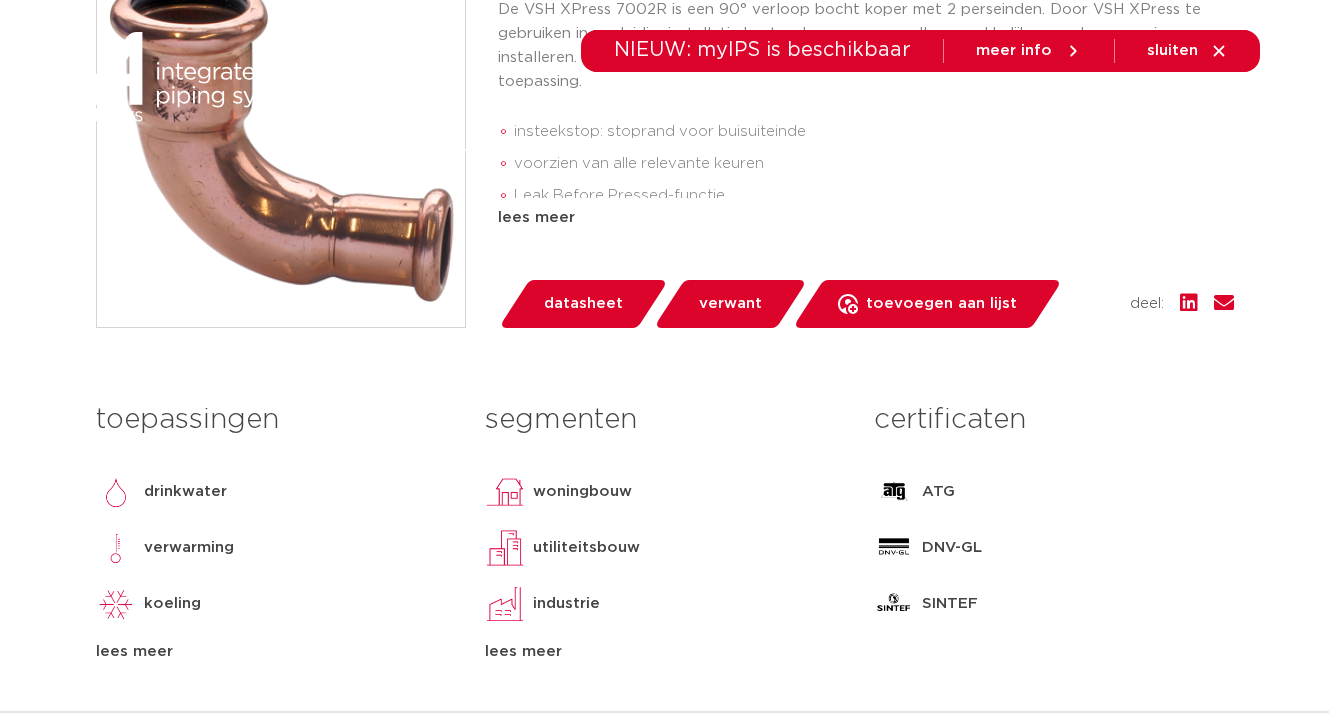 scroll, scrollTop: 700, scrollLeft: 0, axis: vertical 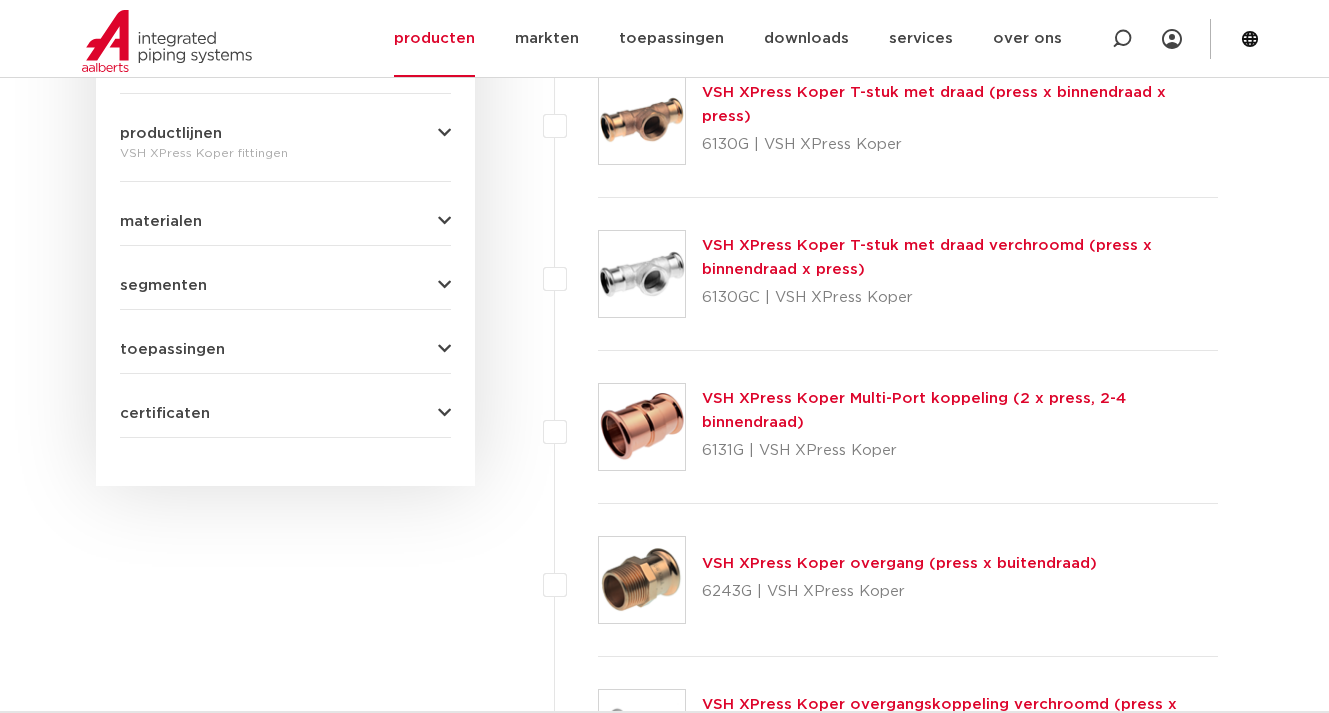 click on "VSH XPress Koper Multi-Port koppeling (2 x press, 2-4 binnendraad)" at bounding box center (914, 410) 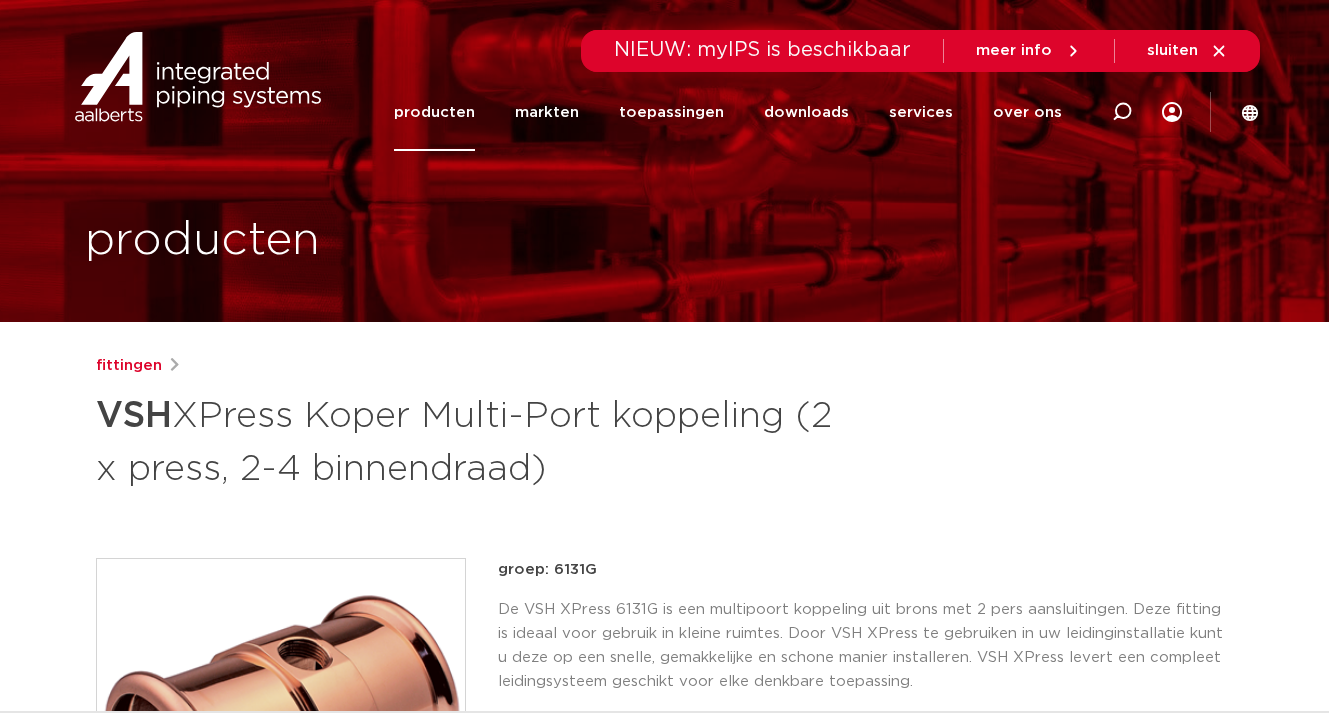 scroll, scrollTop: 400, scrollLeft: 0, axis: vertical 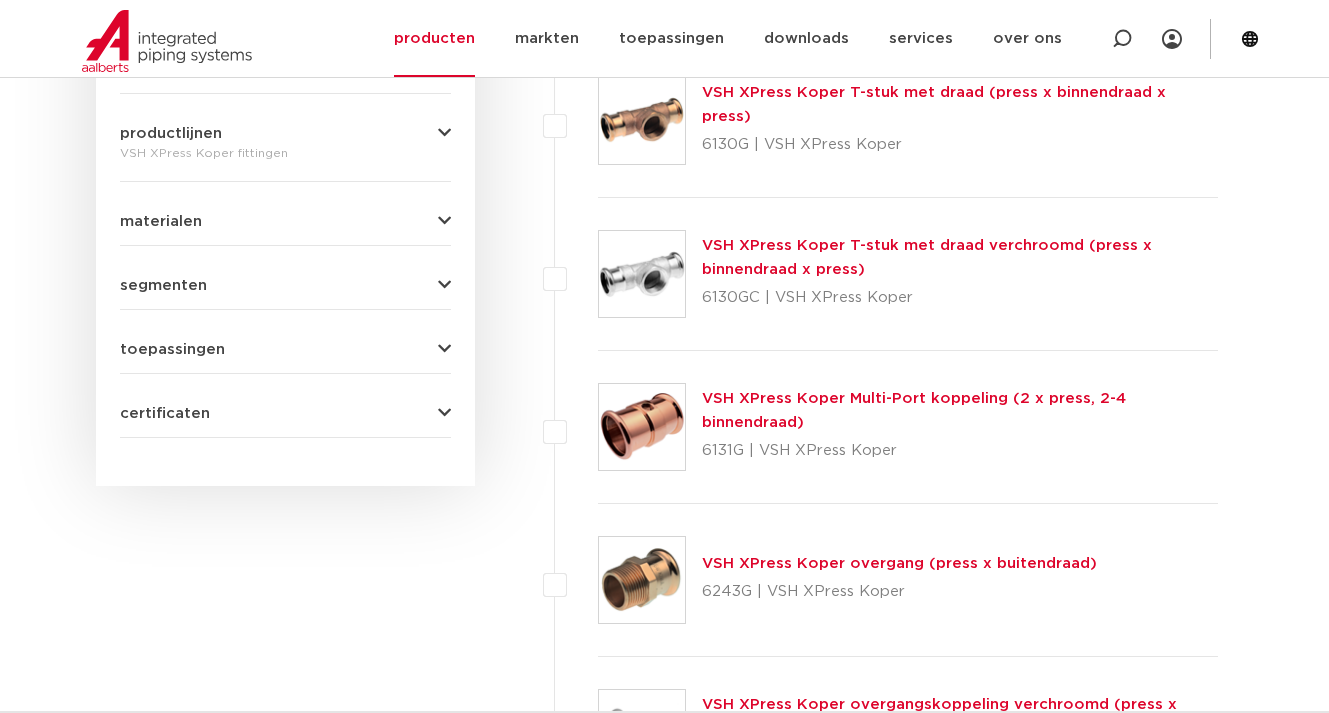 click on "VSH XPress Koper Multi-Port koppeling (2 x press, 2-4 binnendraad)" at bounding box center [914, 410] 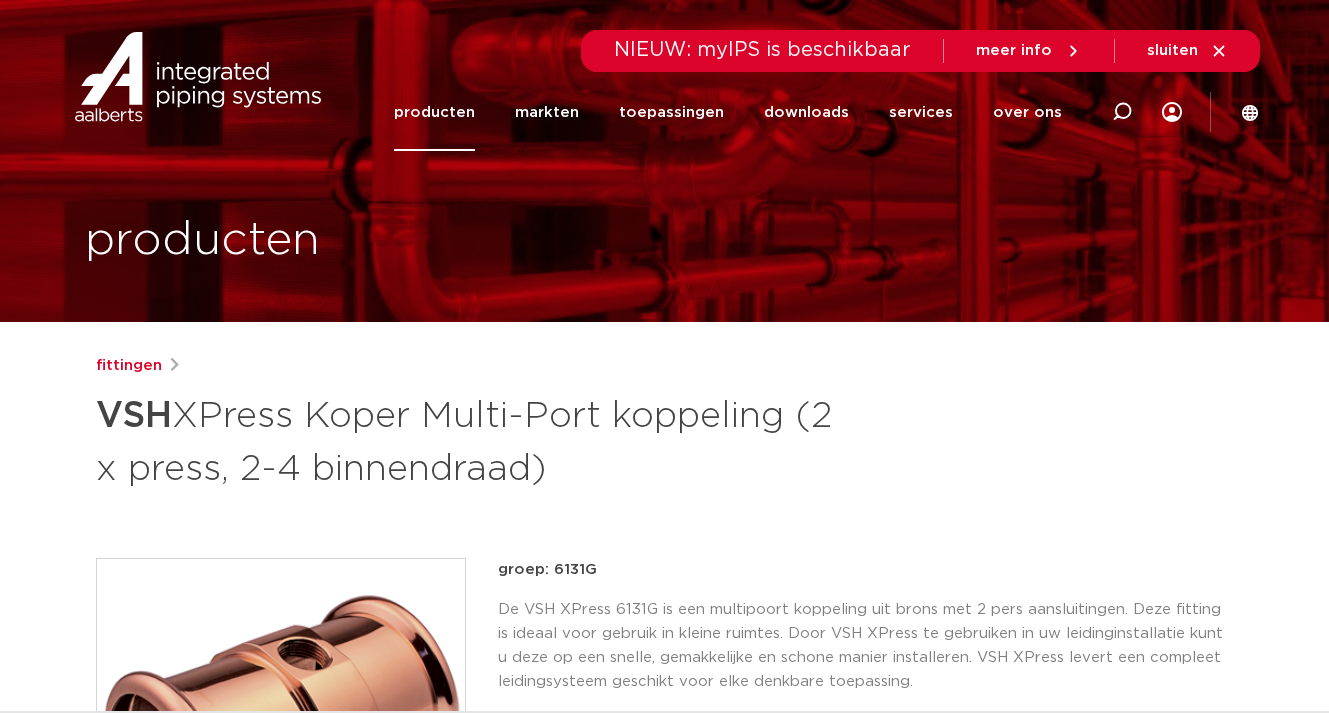 scroll, scrollTop: 0, scrollLeft: 0, axis: both 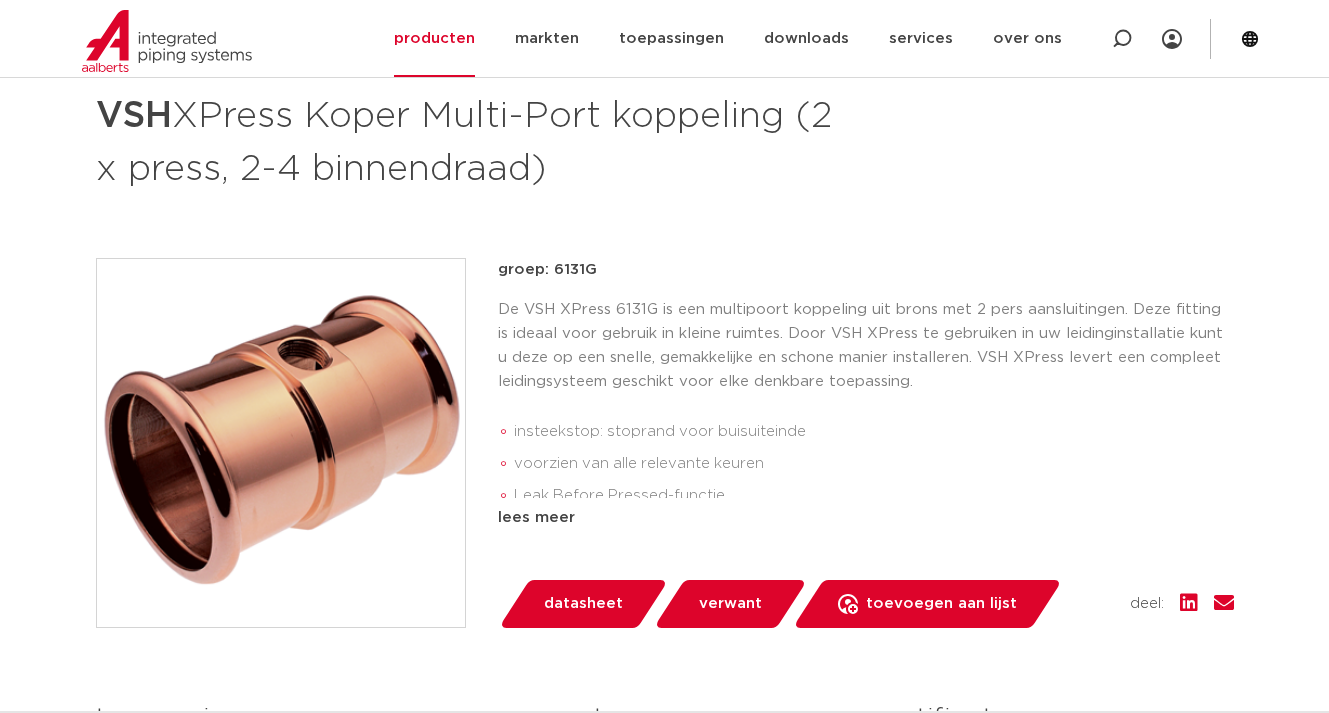 click on "lees meer" at bounding box center [866, 518] 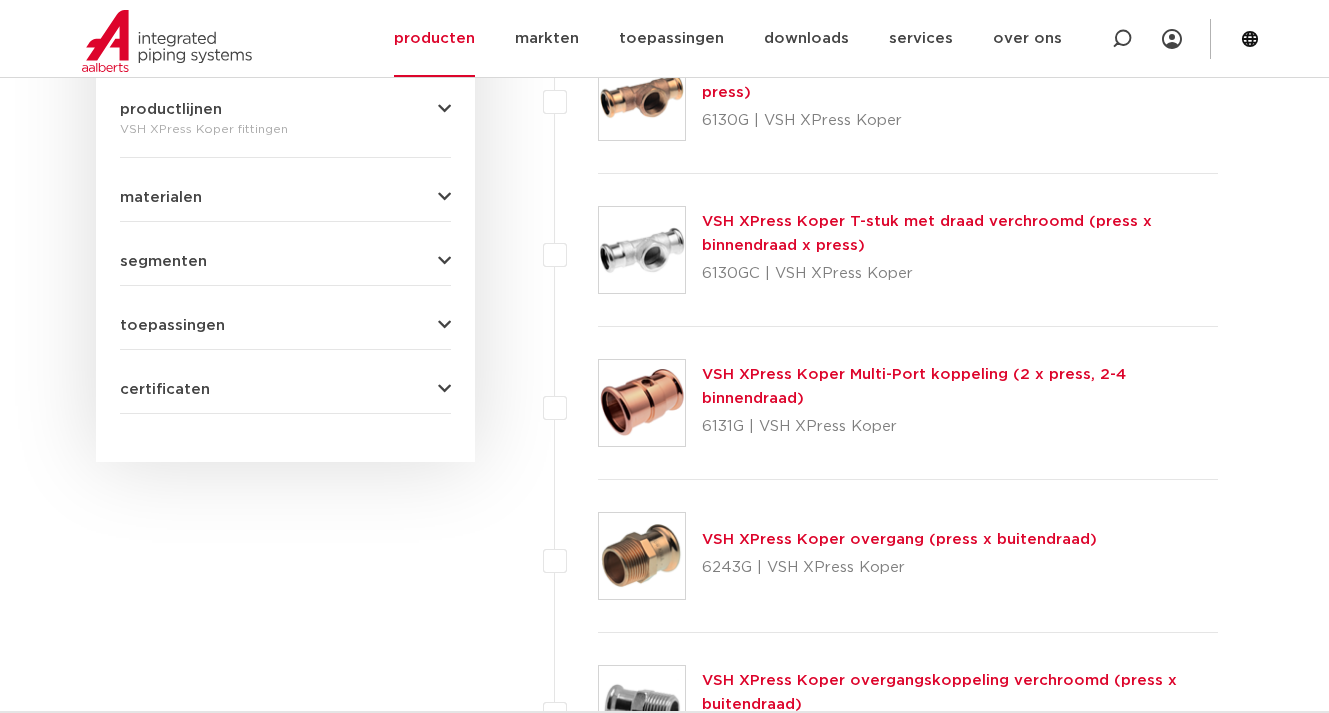 scroll, scrollTop: 1000, scrollLeft: 0, axis: vertical 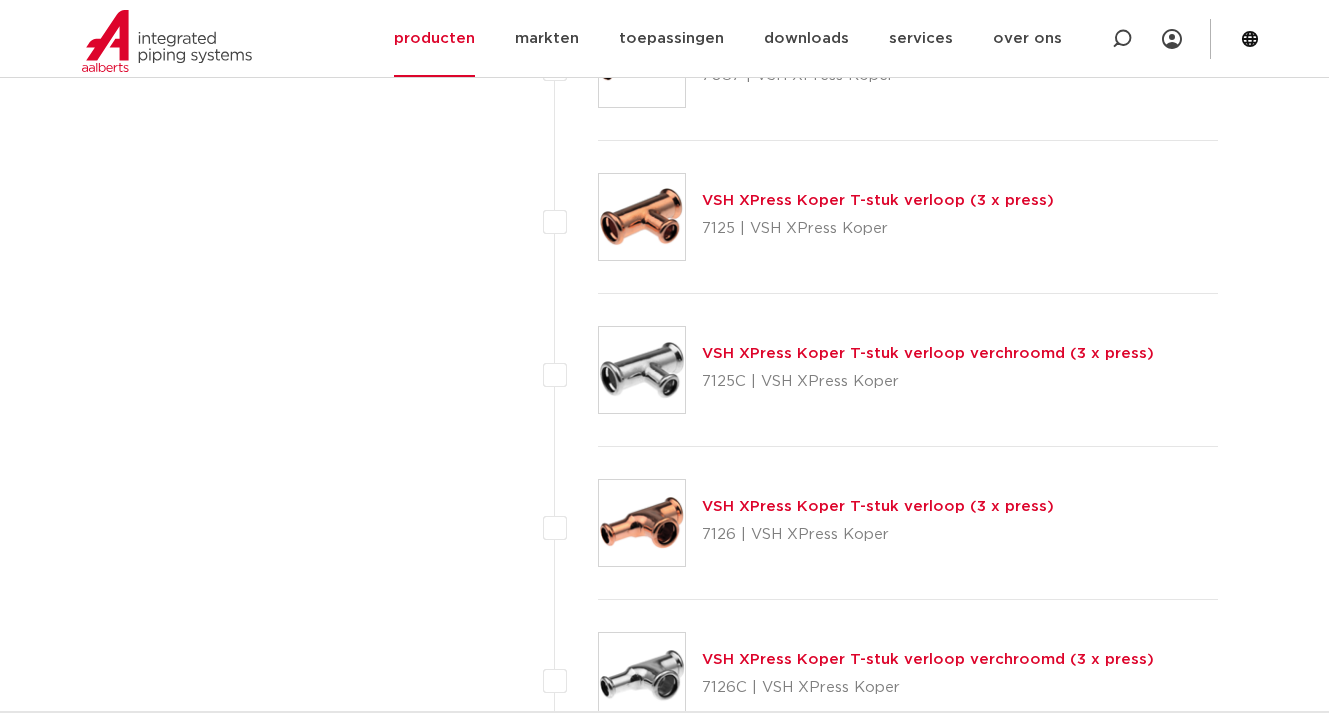 click on "VSH XPress Koper T-stuk verloop (3 x press)" at bounding box center (878, 200) 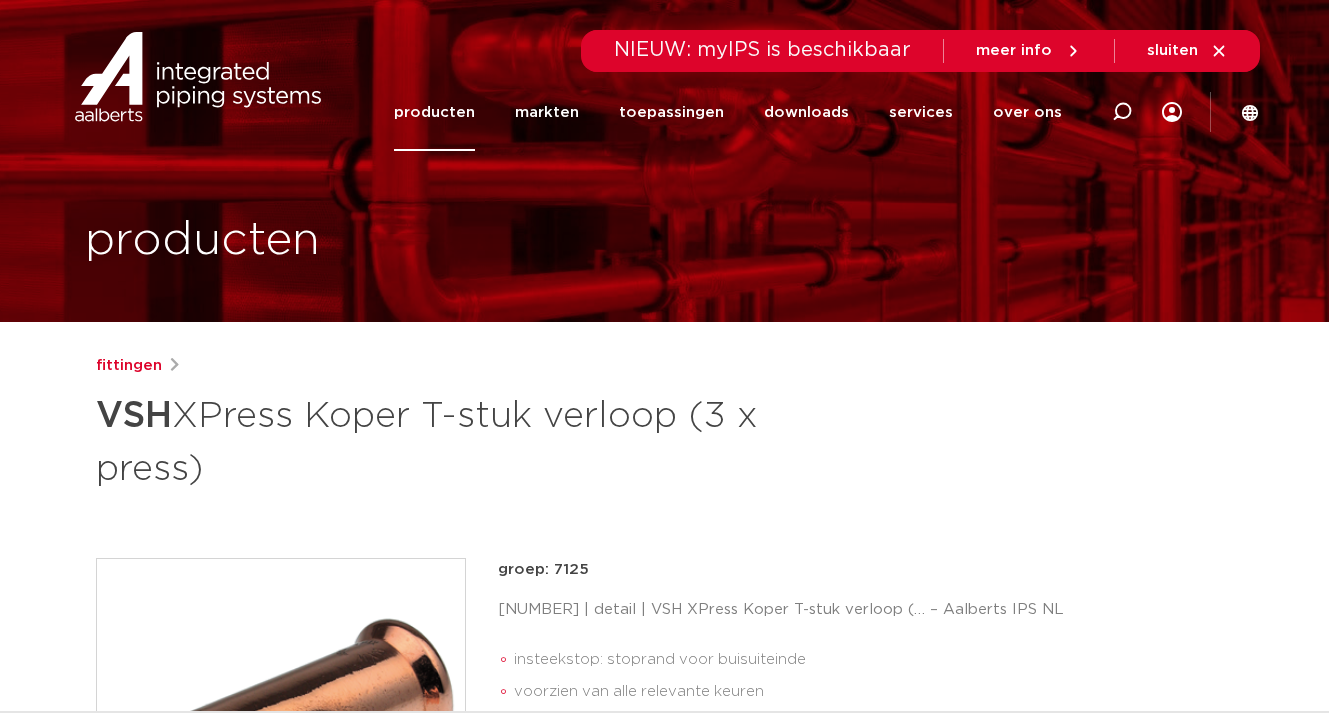 scroll, scrollTop: 0, scrollLeft: 0, axis: both 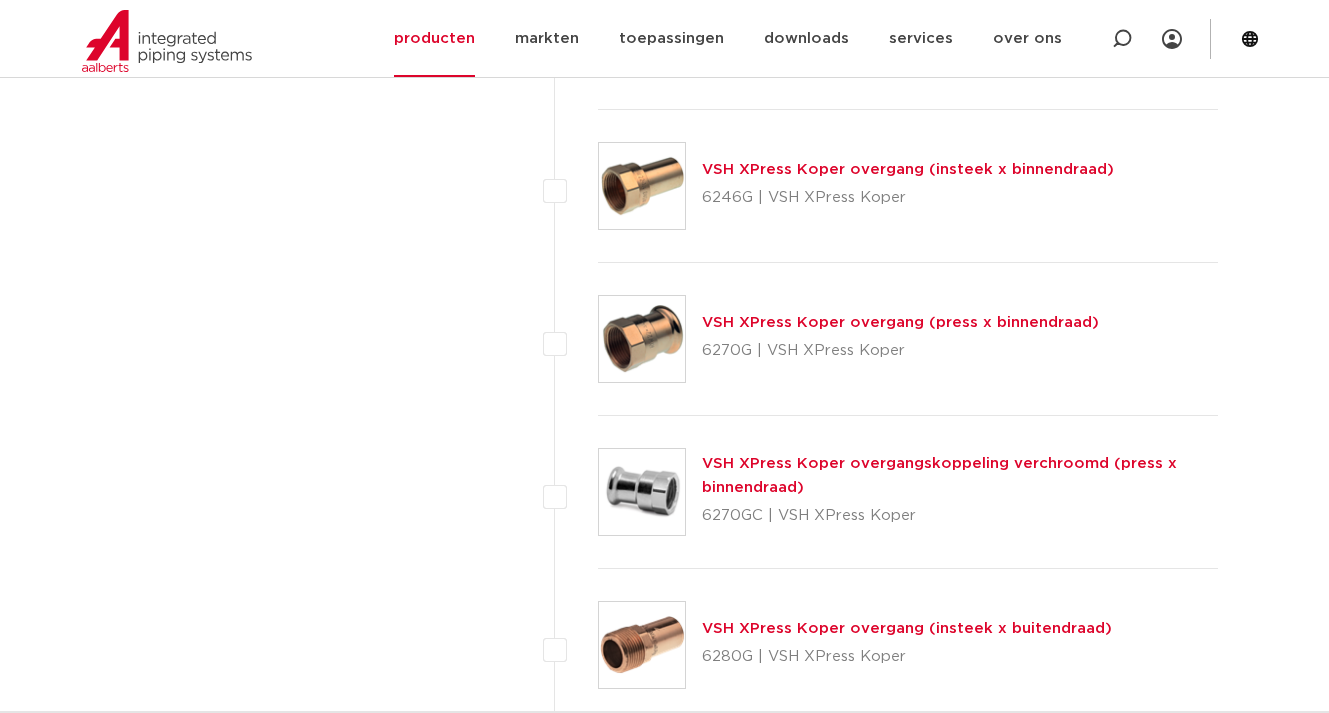 click on "VSH XPress Koper overgang (press x binnendraad)" at bounding box center (900, 322) 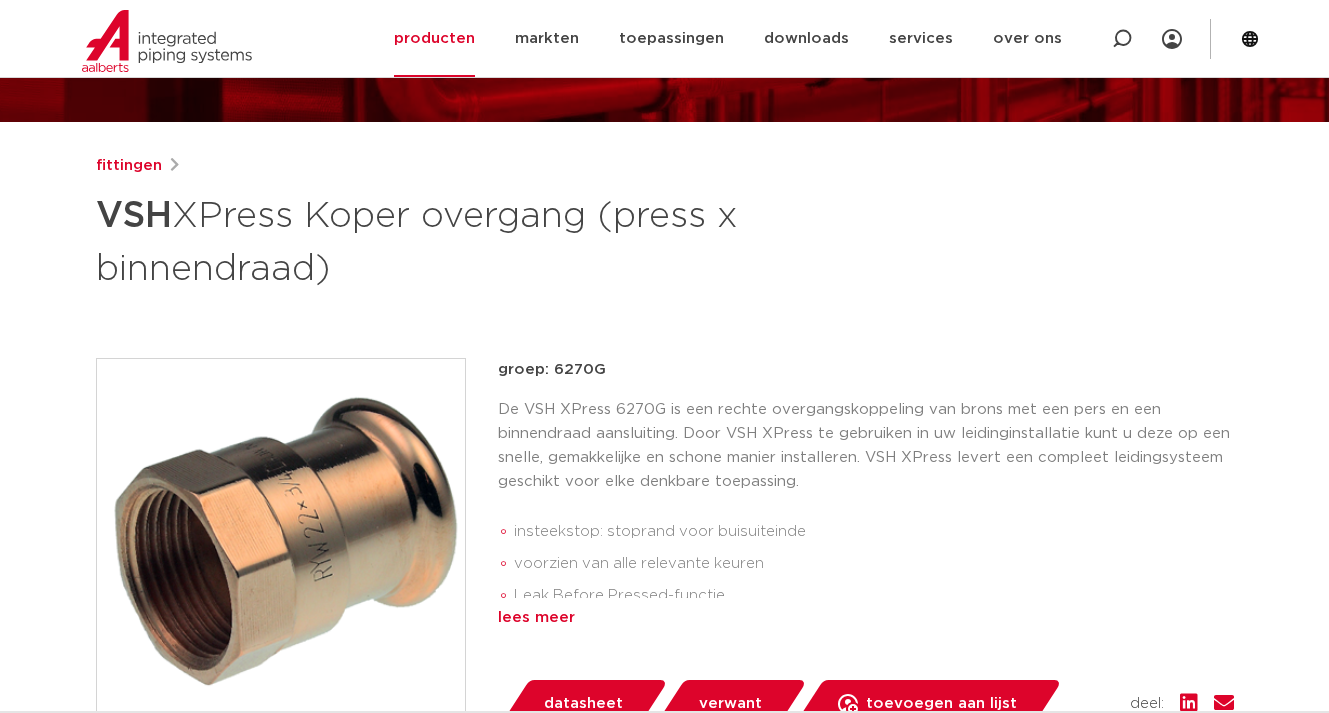 scroll, scrollTop: 600, scrollLeft: 0, axis: vertical 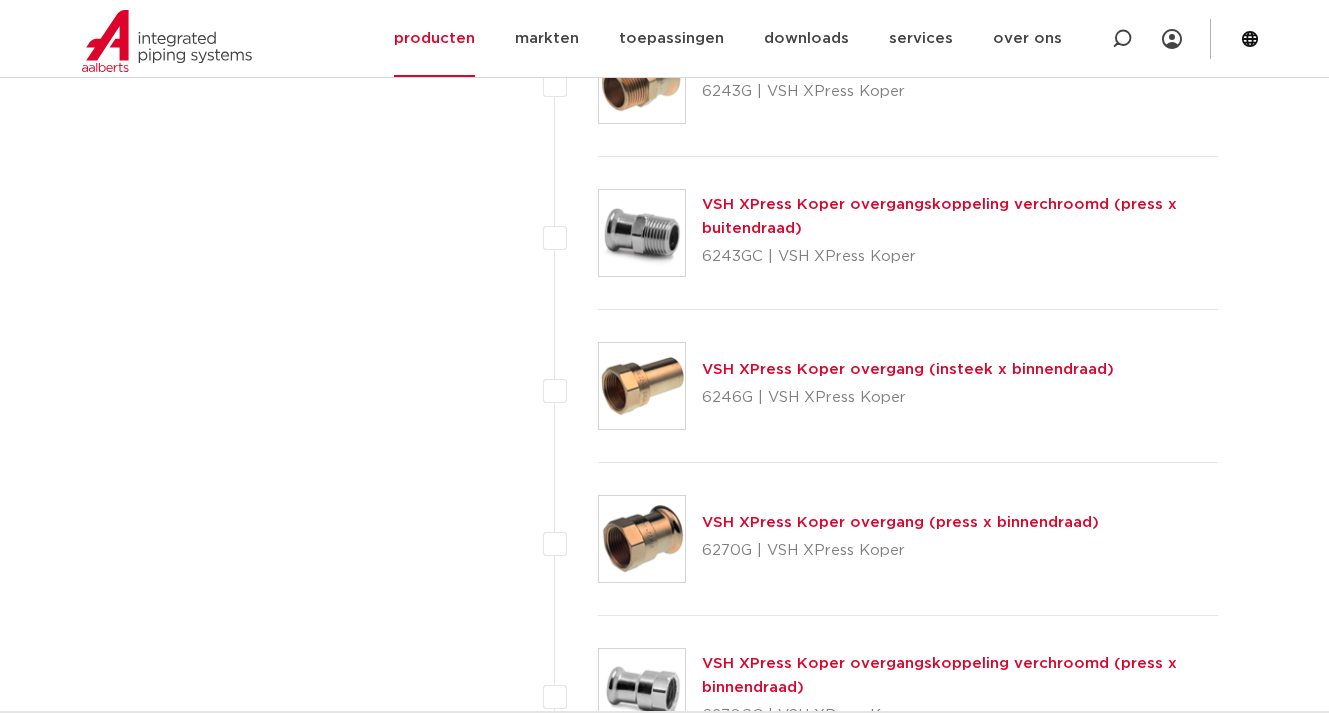 click on "VSH XPress Koper overgang (press x binnendraad)" at bounding box center [900, 522] 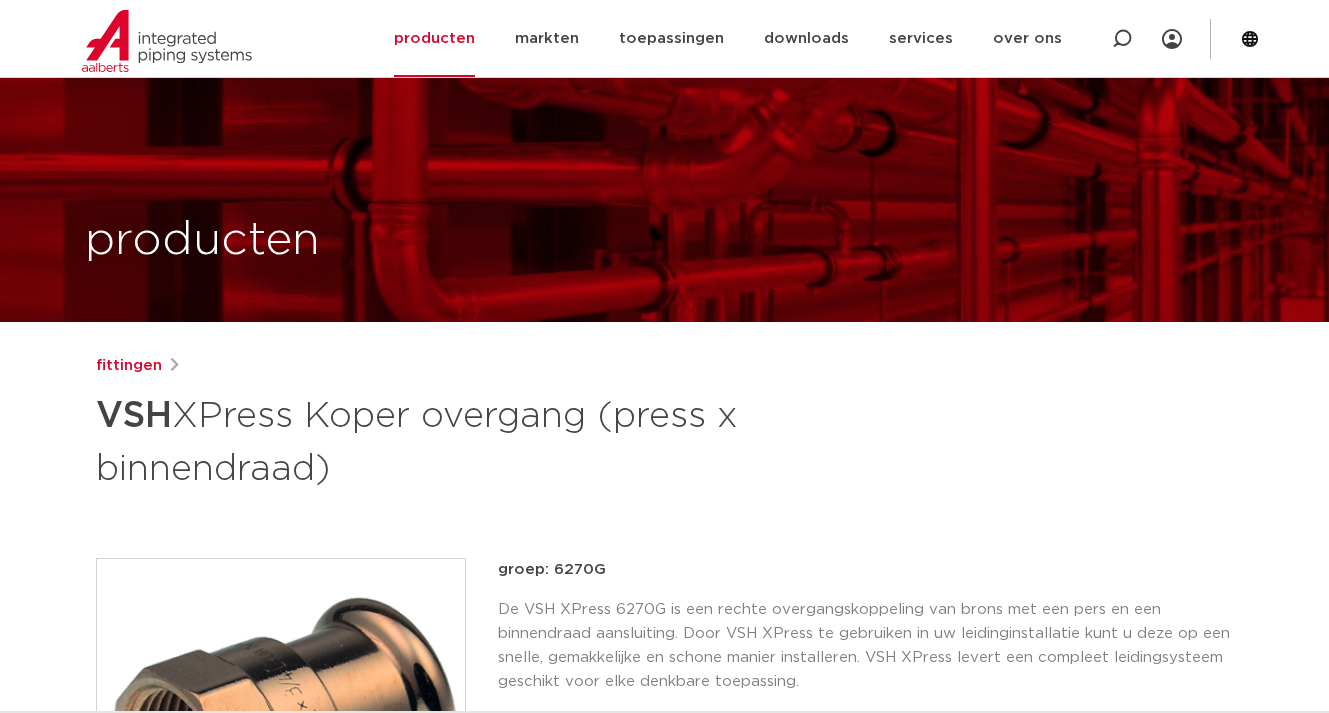 scroll, scrollTop: 400, scrollLeft: 0, axis: vertical 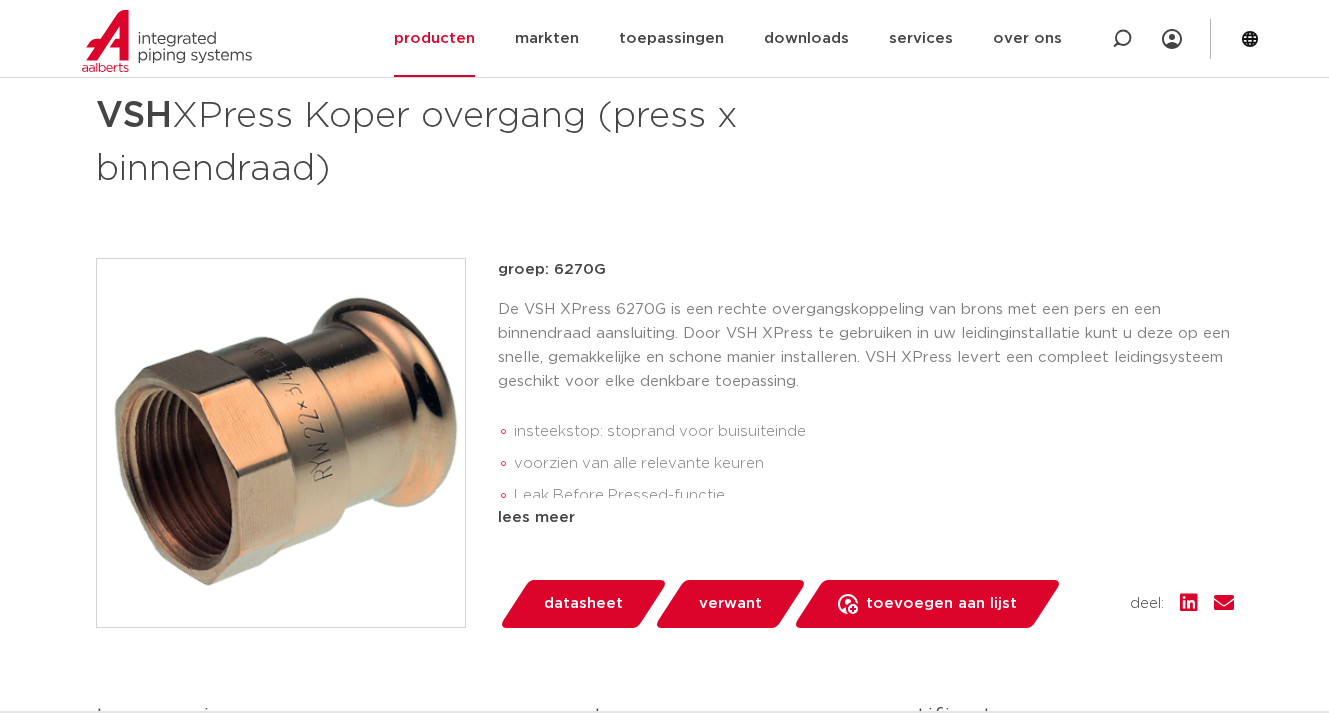 click on "datasheet" at bounding box center (583, 604) 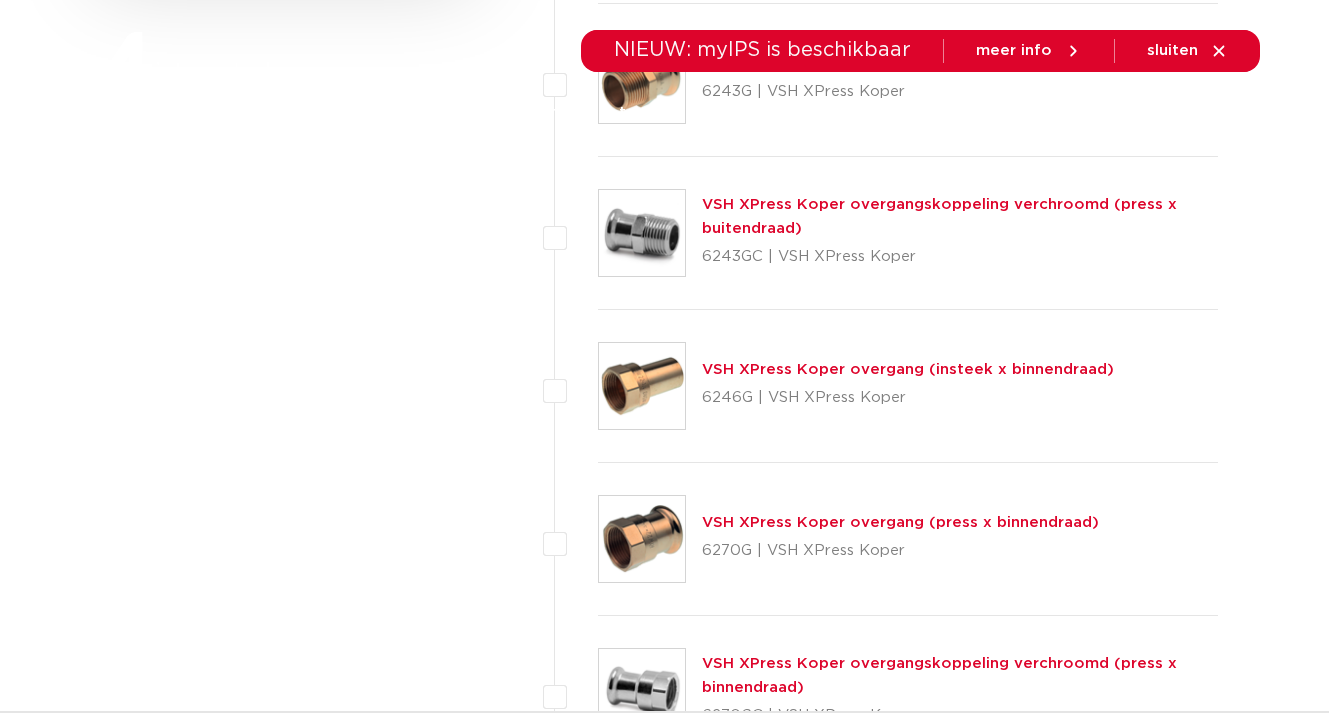 scroll, scrollTop: 0, scrollLeft: 0, axis: both 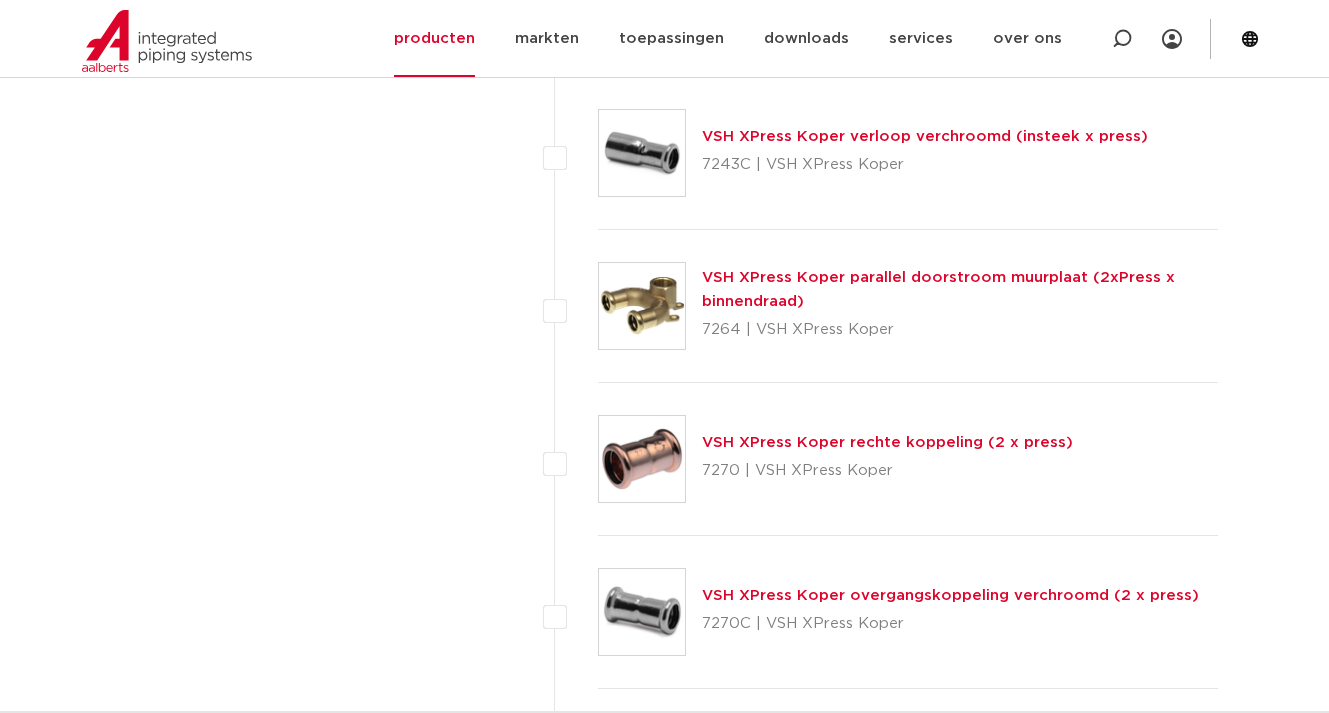 click on "VSH XPress Koper rechte koppeling (2 x press)" at bounding box center [887, 442] 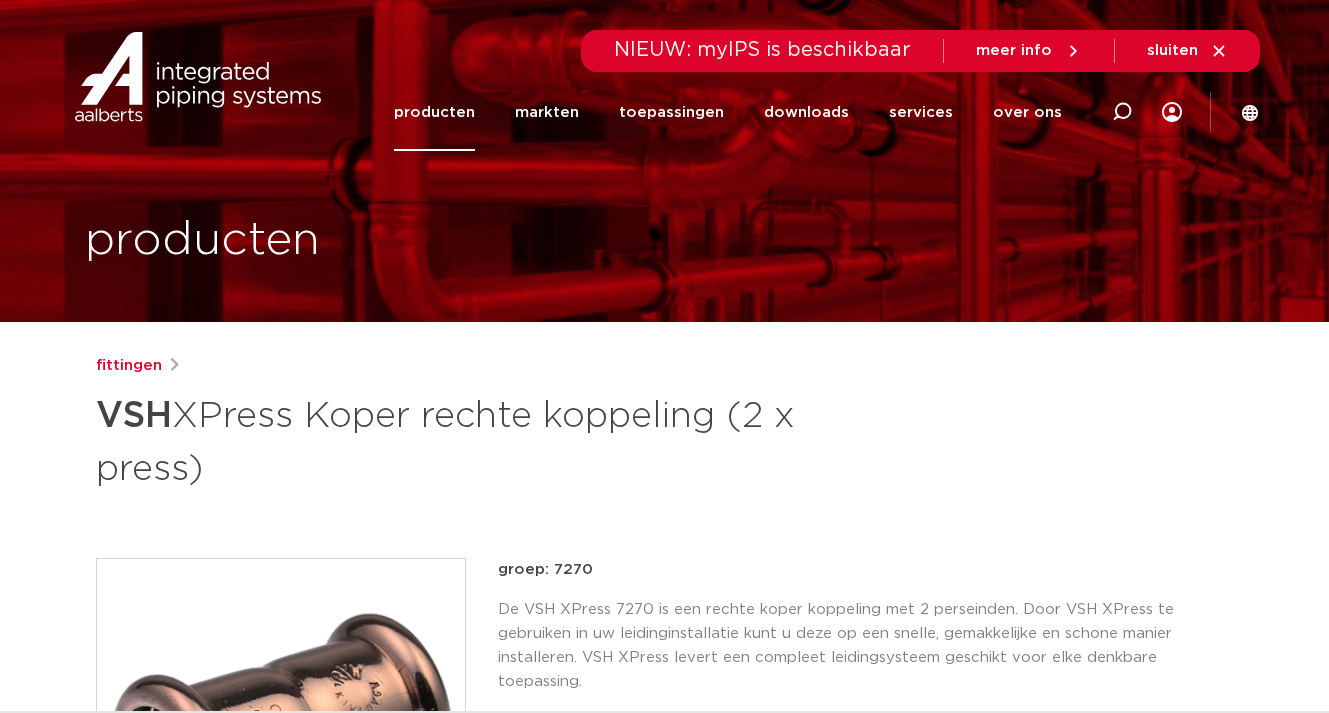 scroll, scrollTop: 0, scrollLeft: 0, axis: both 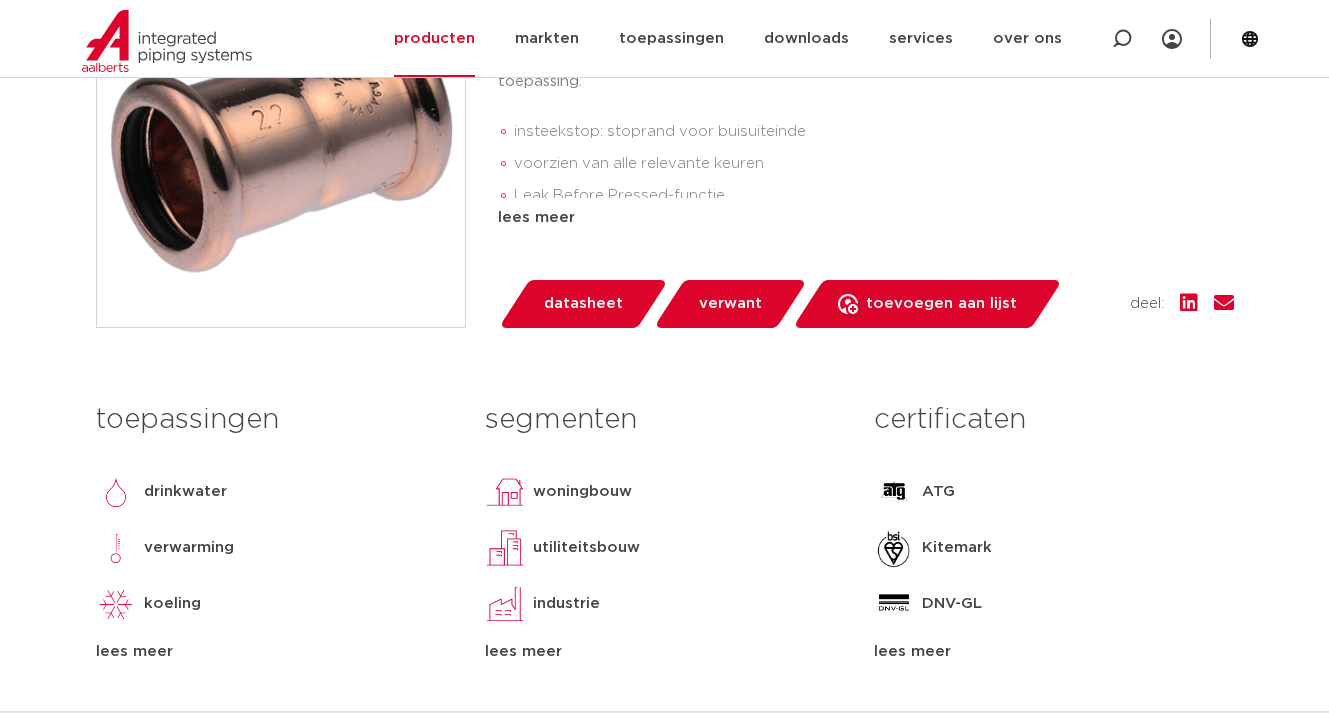 click on "datasheet" at bounding box center [583, 304] 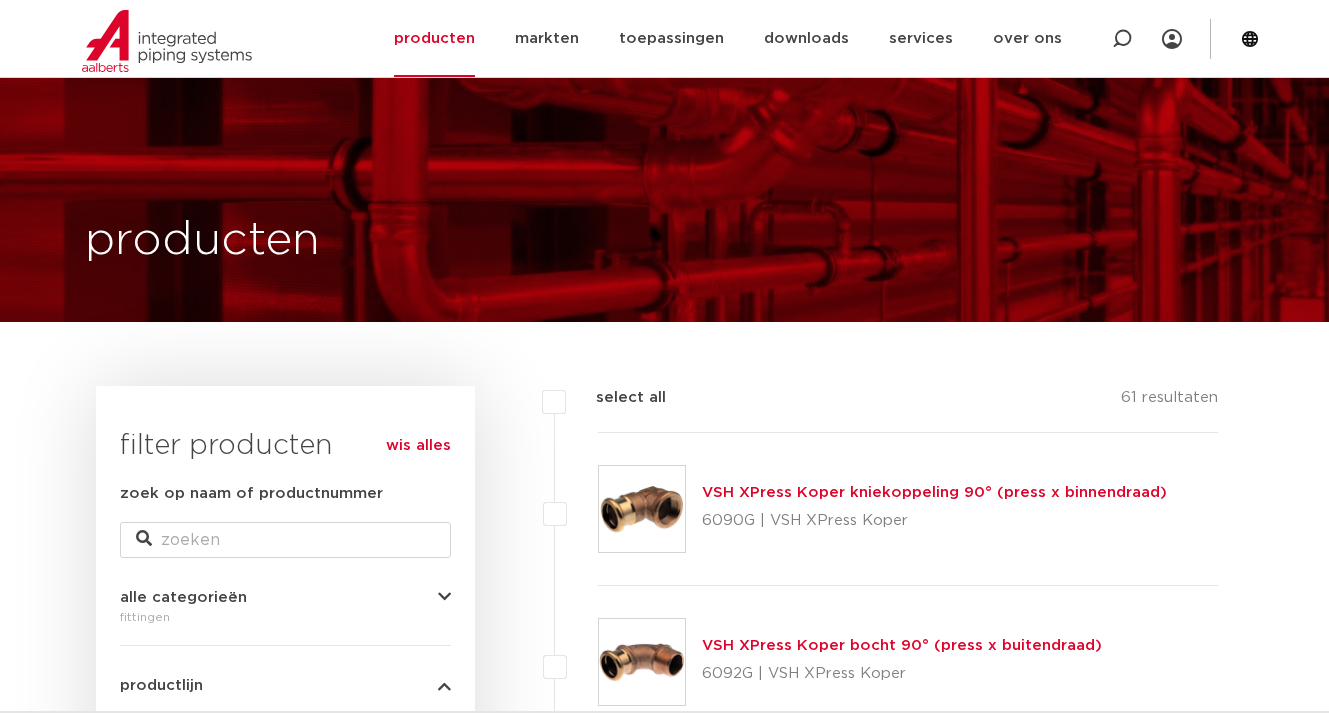 scroll, scrollTop: 8200, scrollLeft: 0, axis: vertical 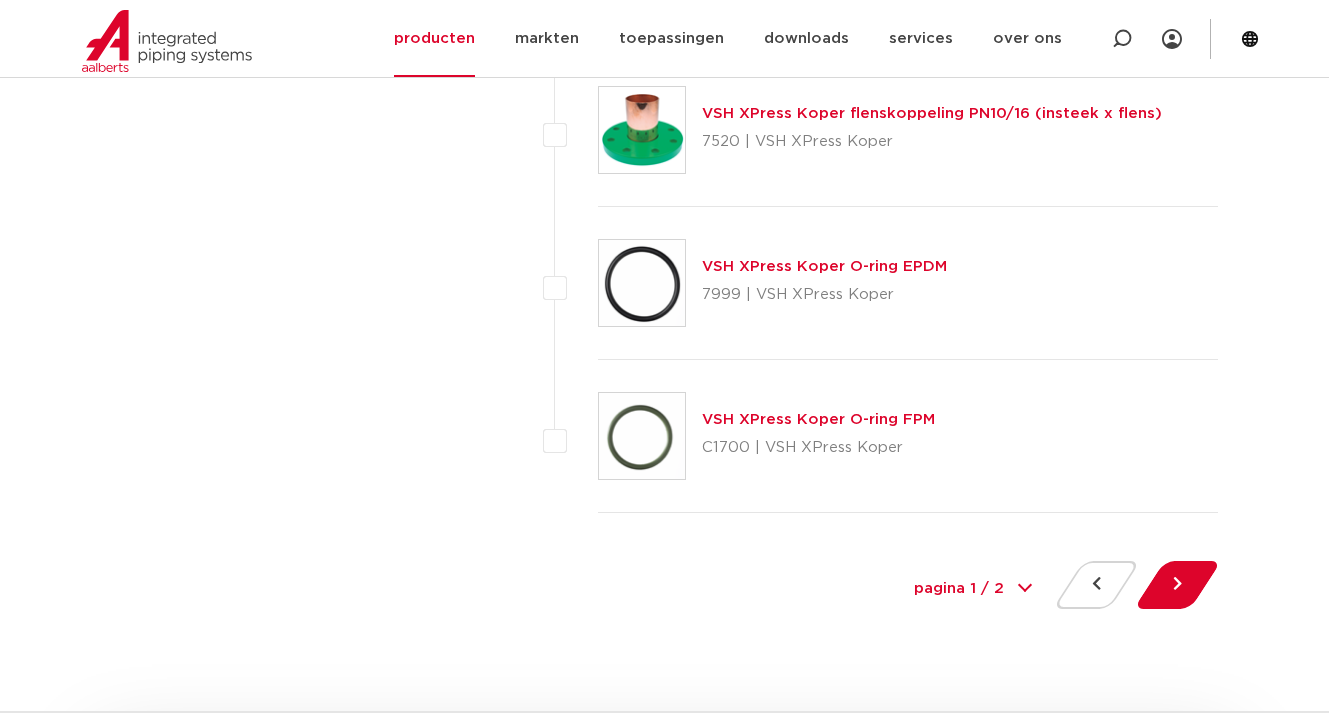 click on "pagina 1 / 2
1
2" at bounding box center (973, 589) 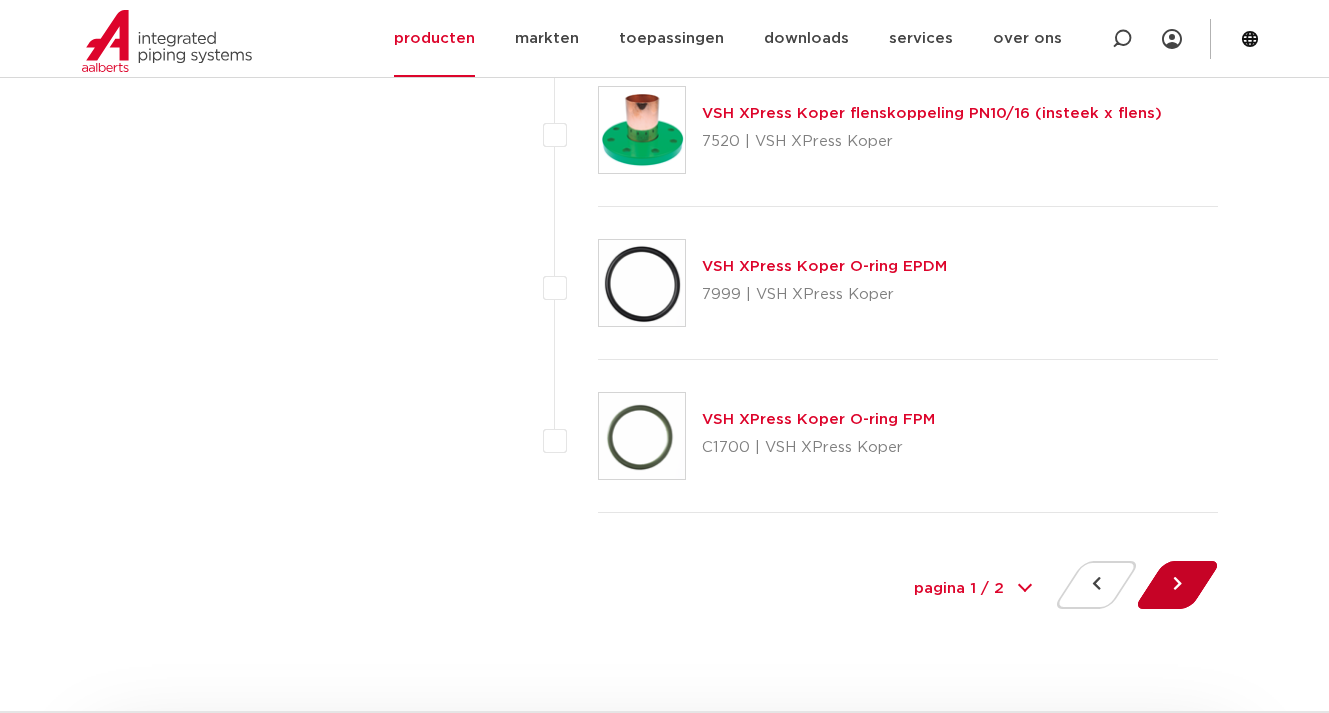 click at bounding box center (1177, 585) 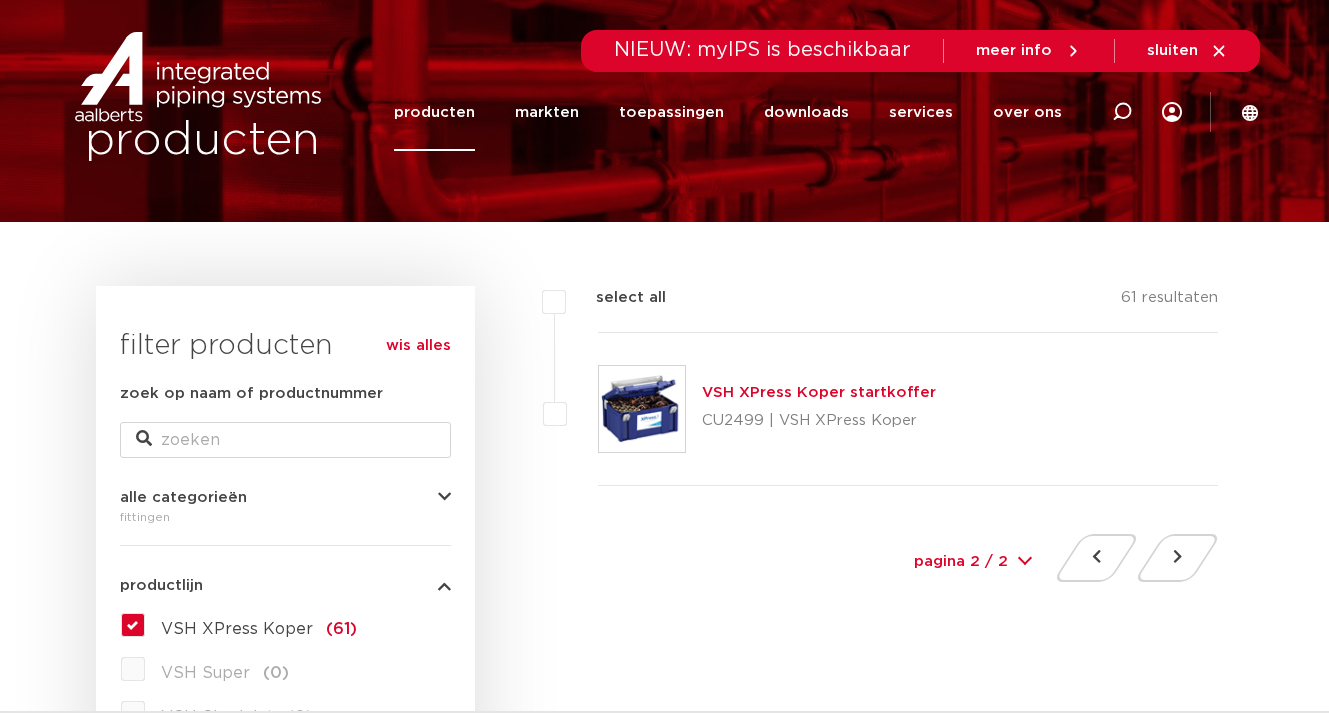scroll, scrollTop: 300, scrollLeft: 0, axis: vertical 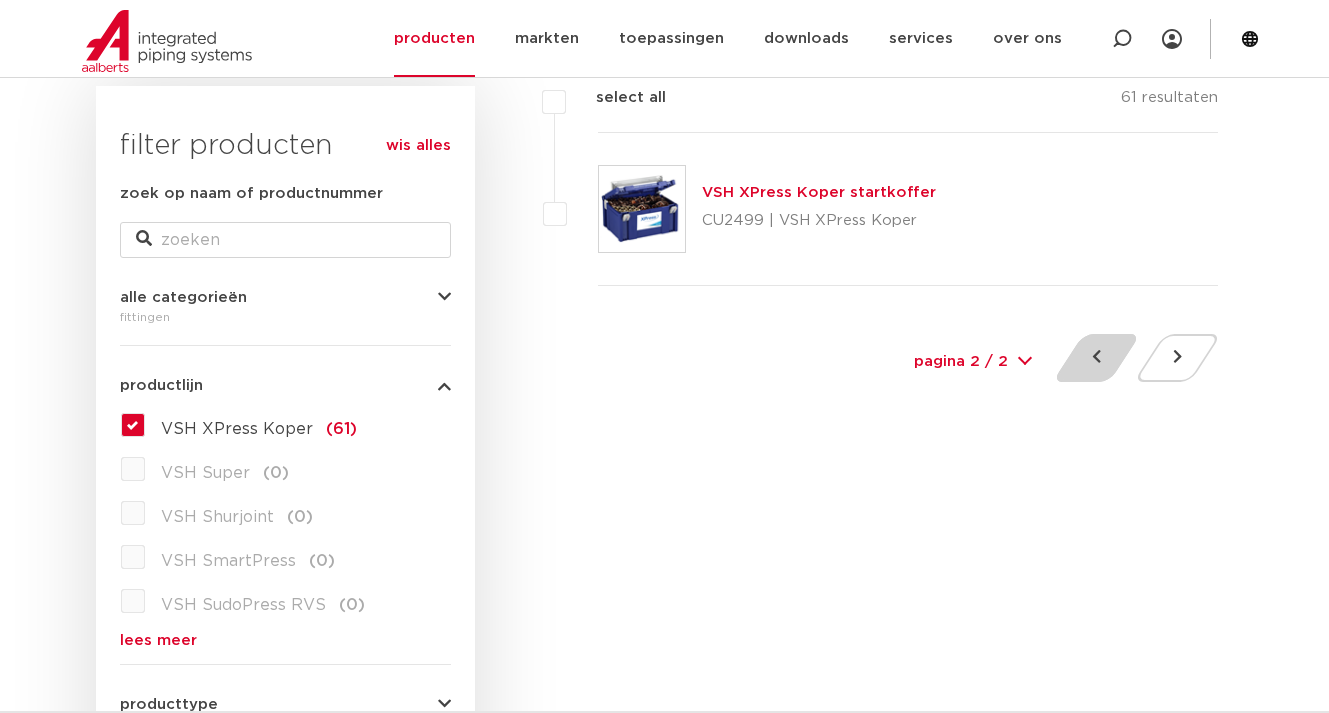 click at bounding box center [1096, 358] 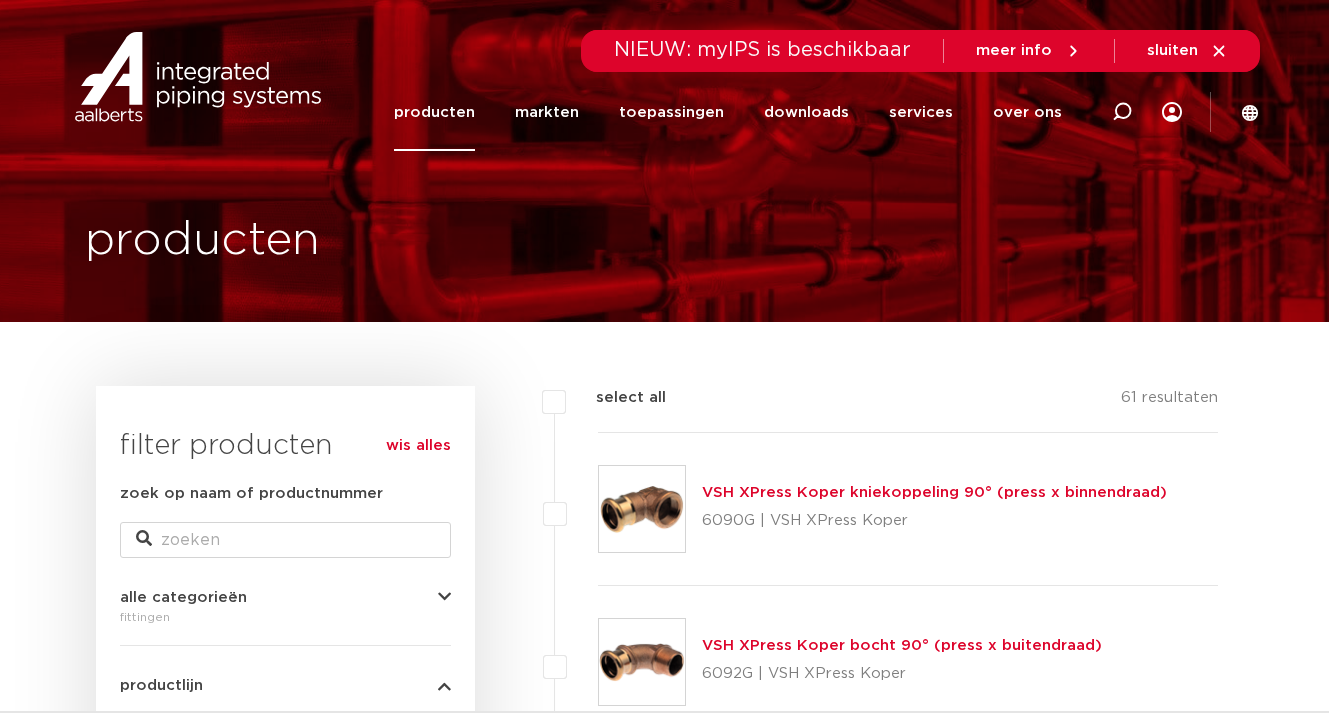 scroll, scrollTop: 0, scrollLeft: 0, axis: both 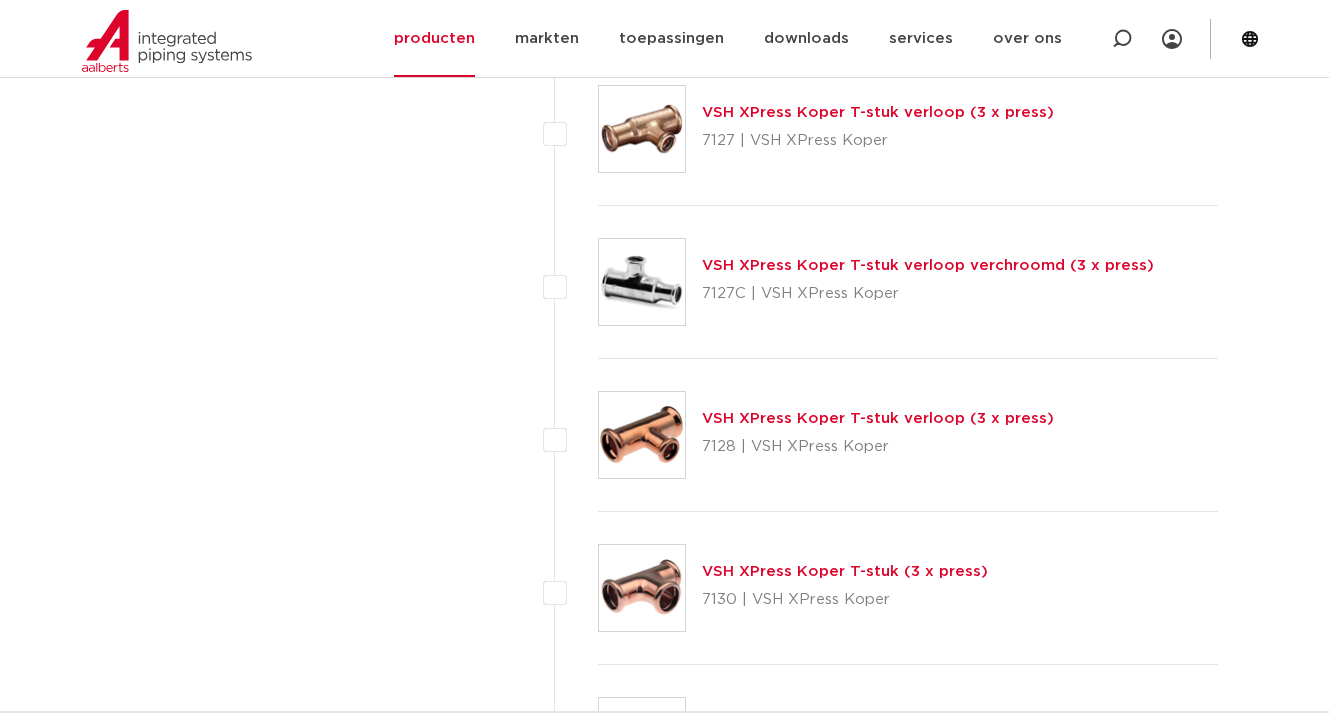 click on "VSH XPress Koper T-stuk (3 x press)" at bounding box center [845, 571] 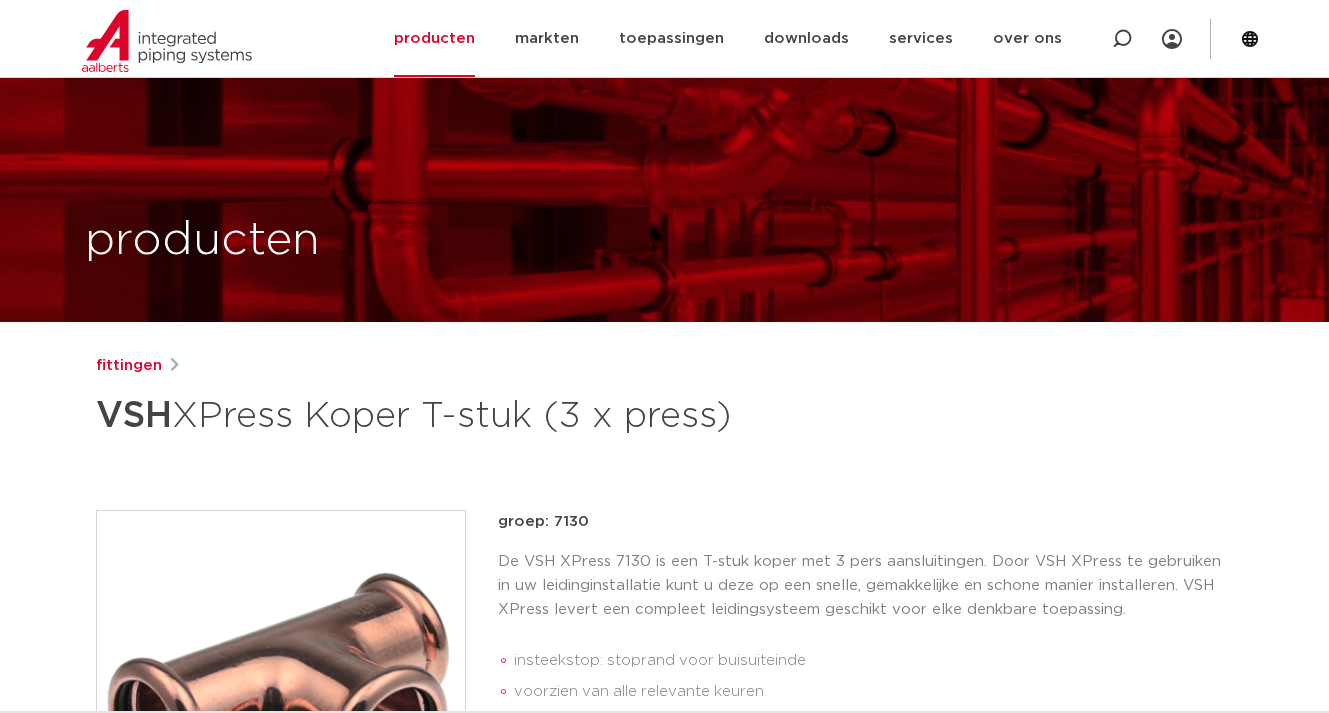 scroll, scrollTop: 700, scrollLeft: 0, axis: vertical 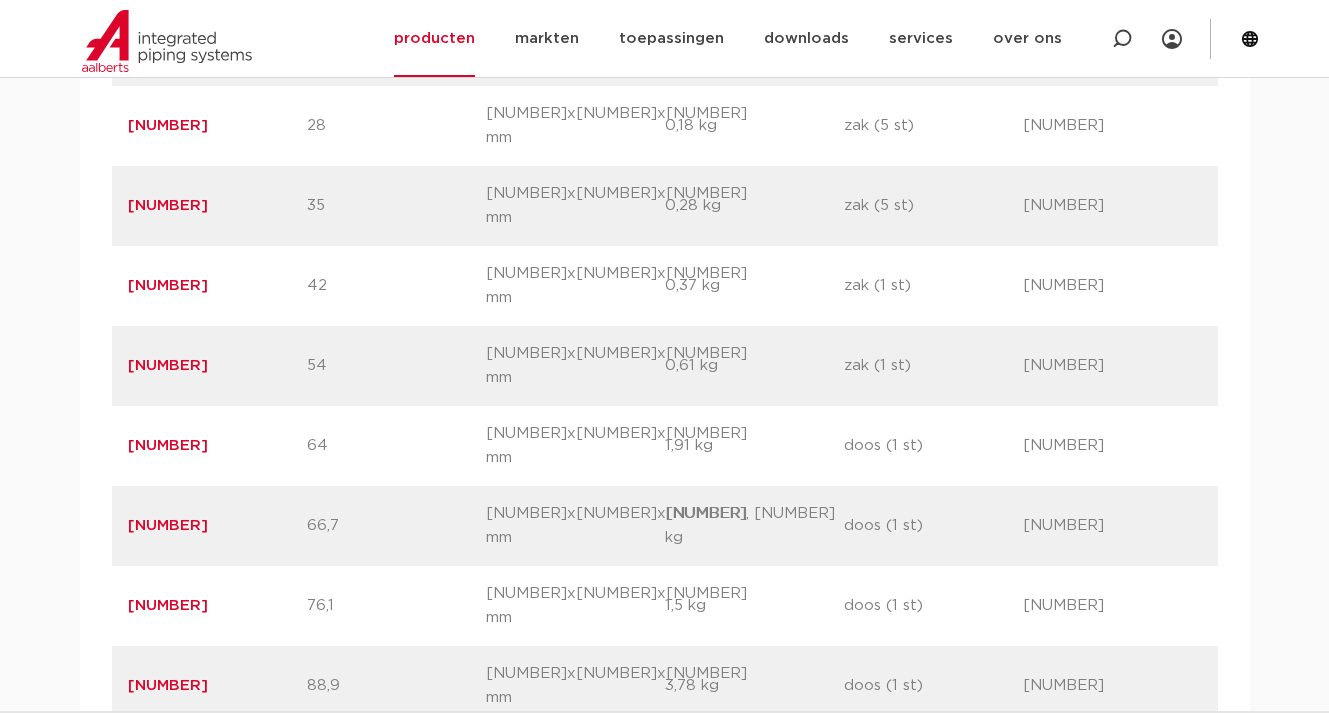 drag, startPoint x: 198, startPoint y: 491, endPoint x: 117, endPoint y: 493, distance: 81.02469 